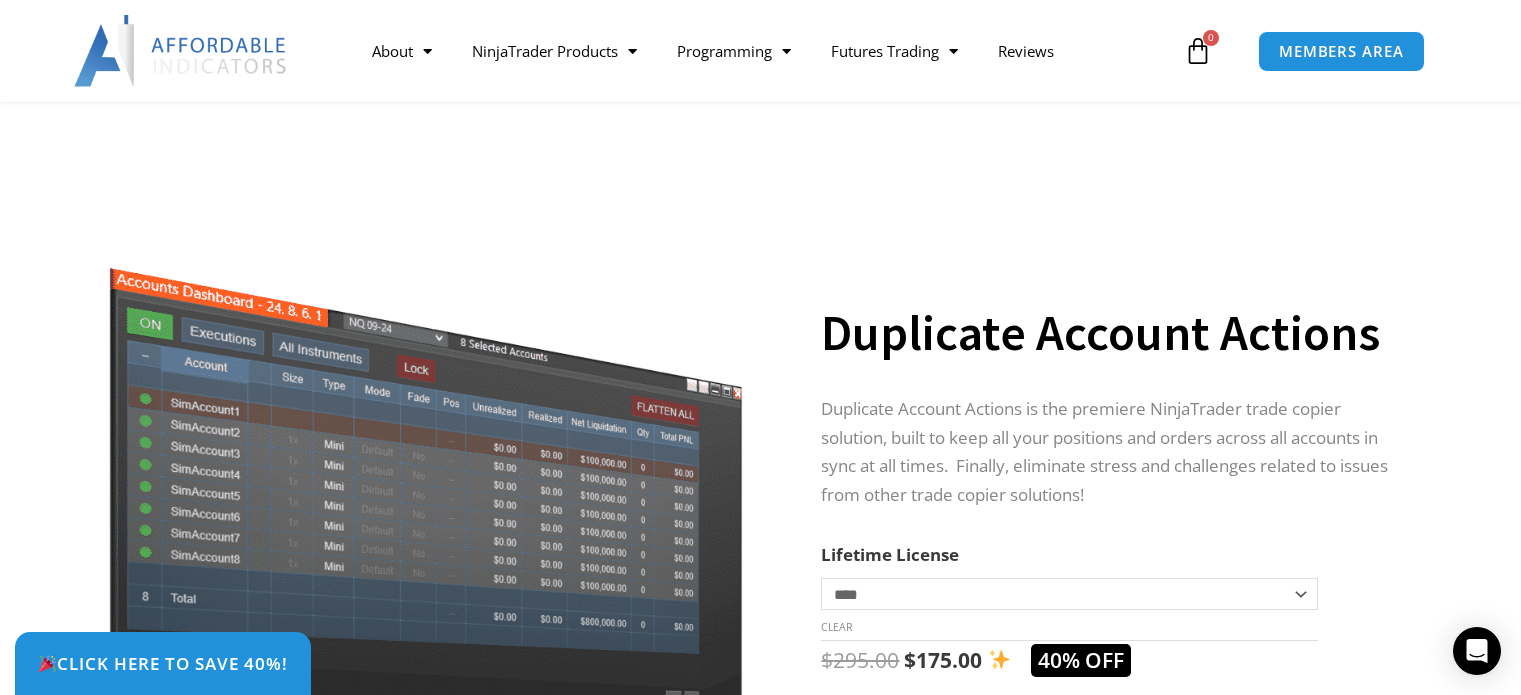 scroll, scrollTop: 1700, scrollLeft: 0, axis: vertical 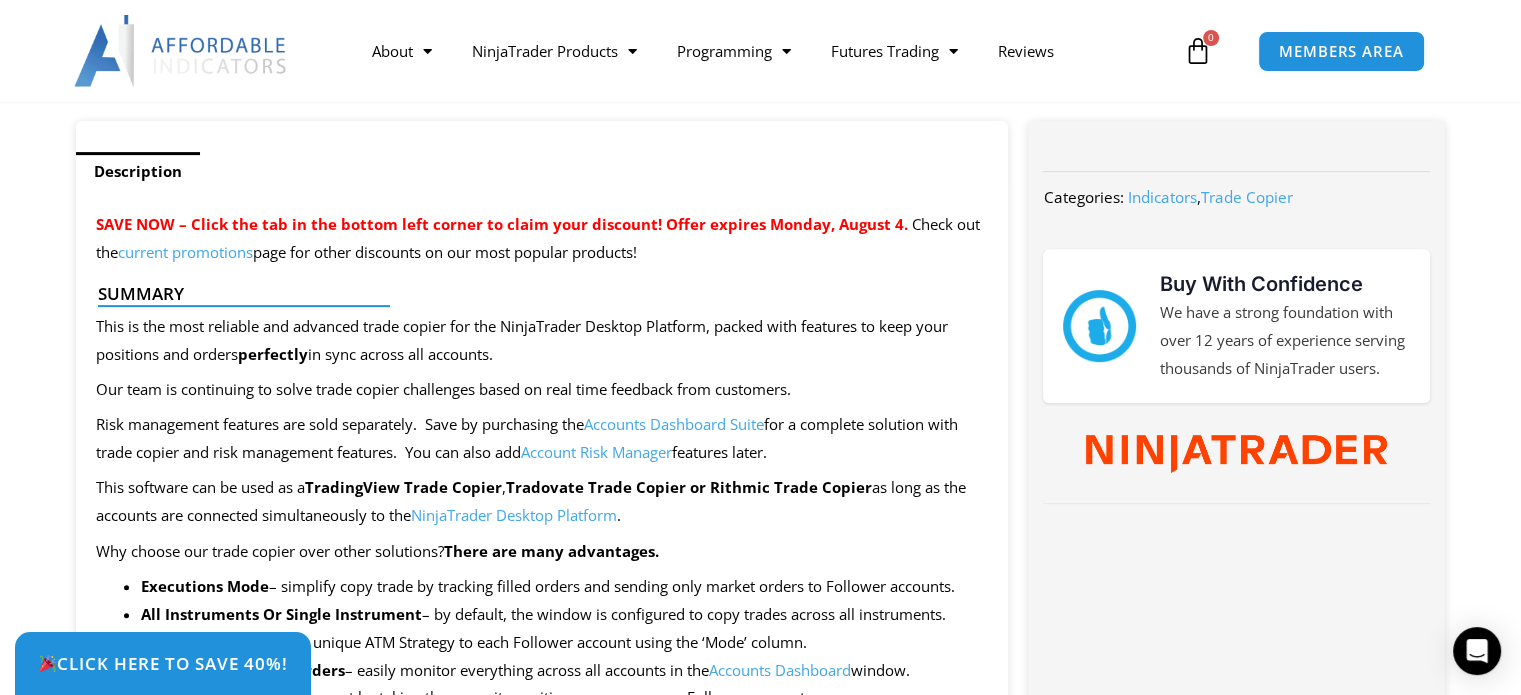 click on "current promotions" at bounding box center (185, 252) 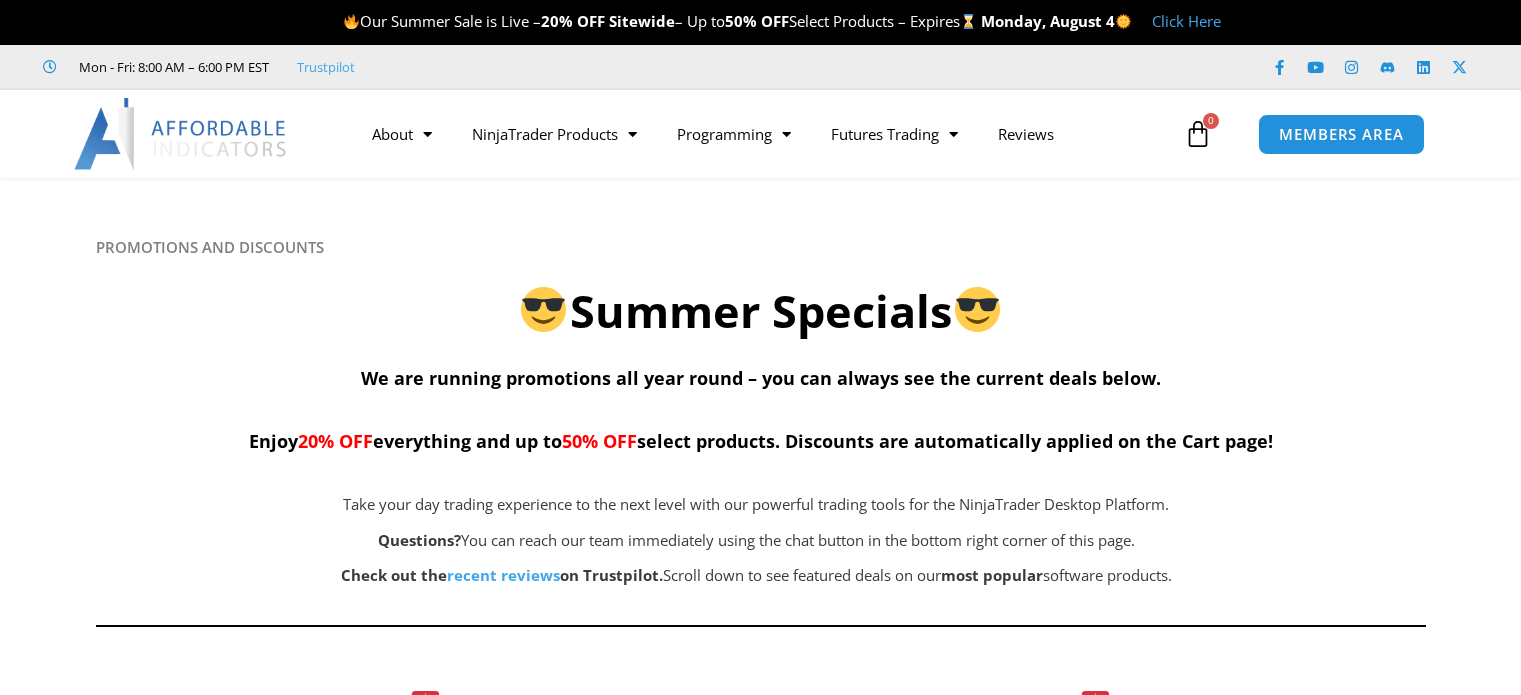scroll, scrollTop: 0, scrollLeft: 0, axis: both 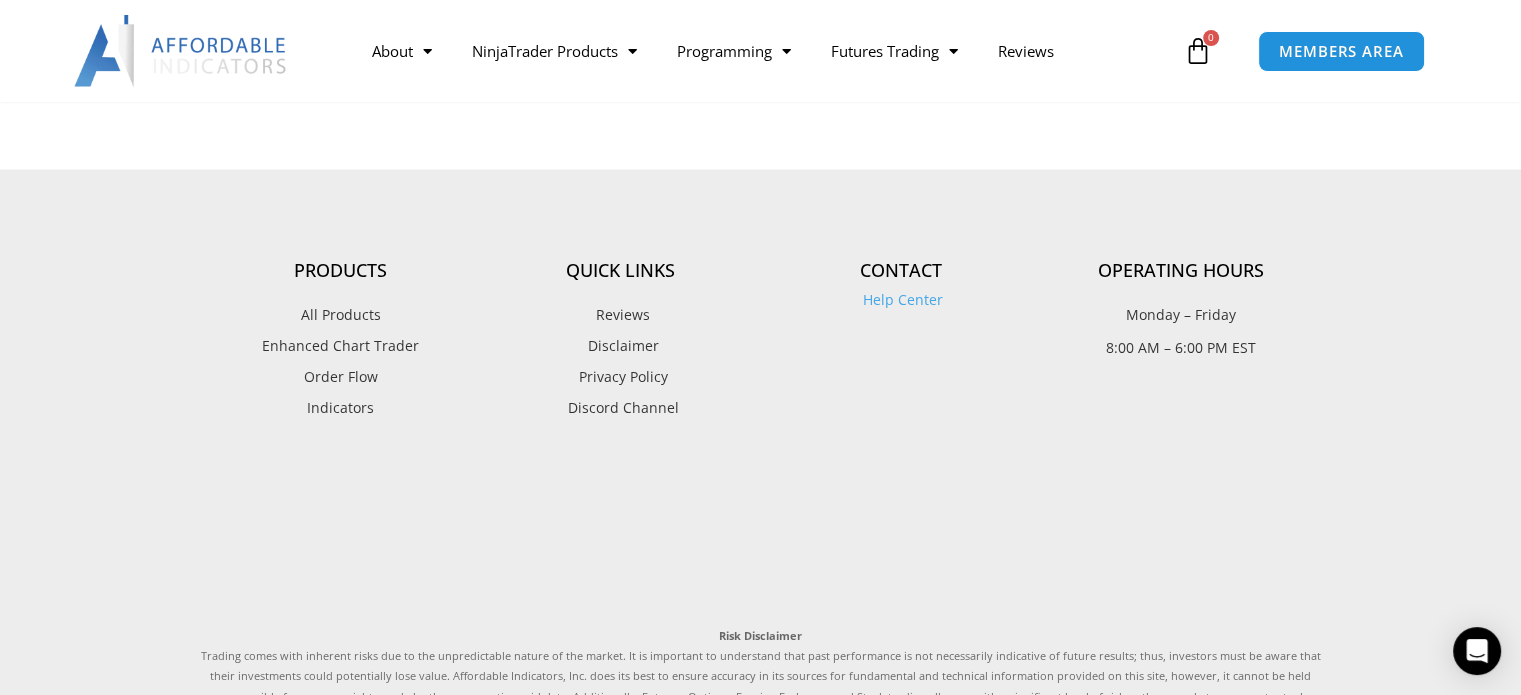click on "Help Center" at bounding box center (900, 299) 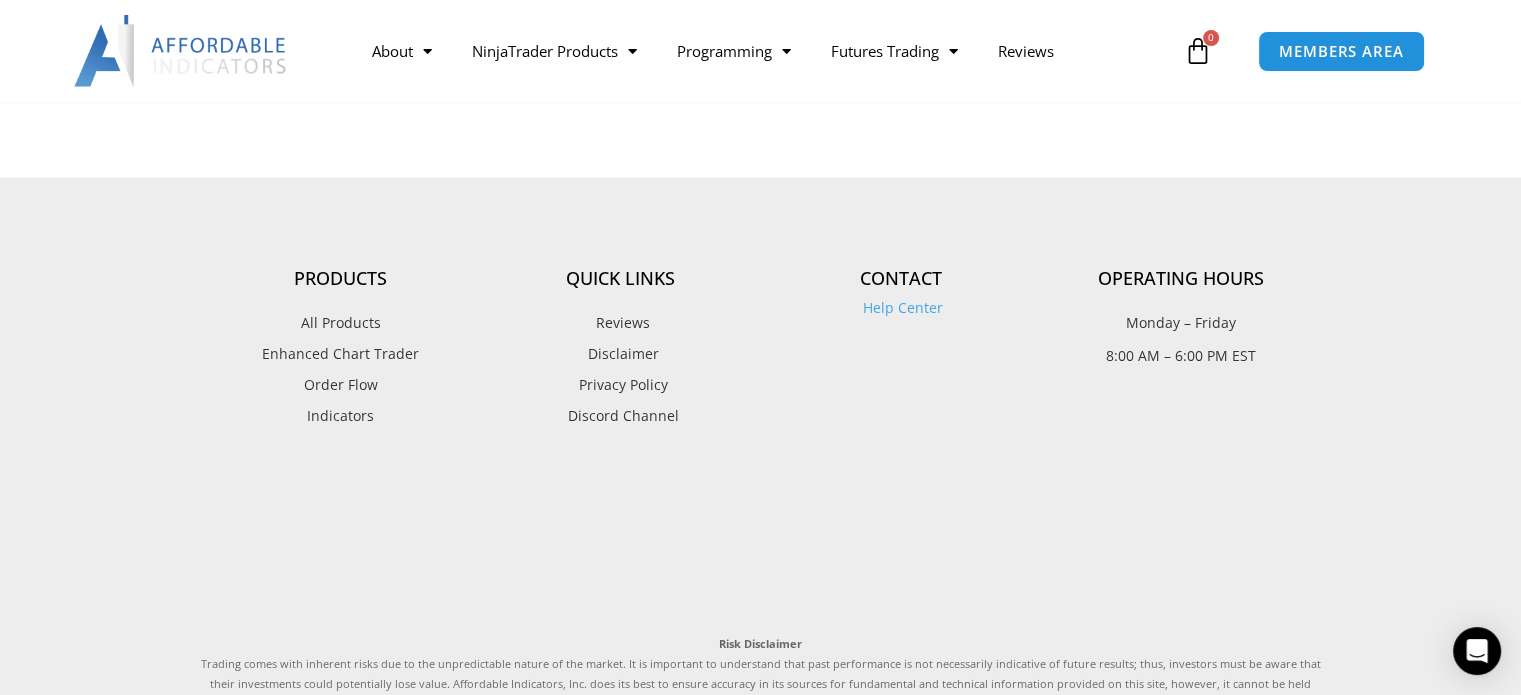 scroll, scrollTop: 3667, scrollLeft: 0, axis: vertical 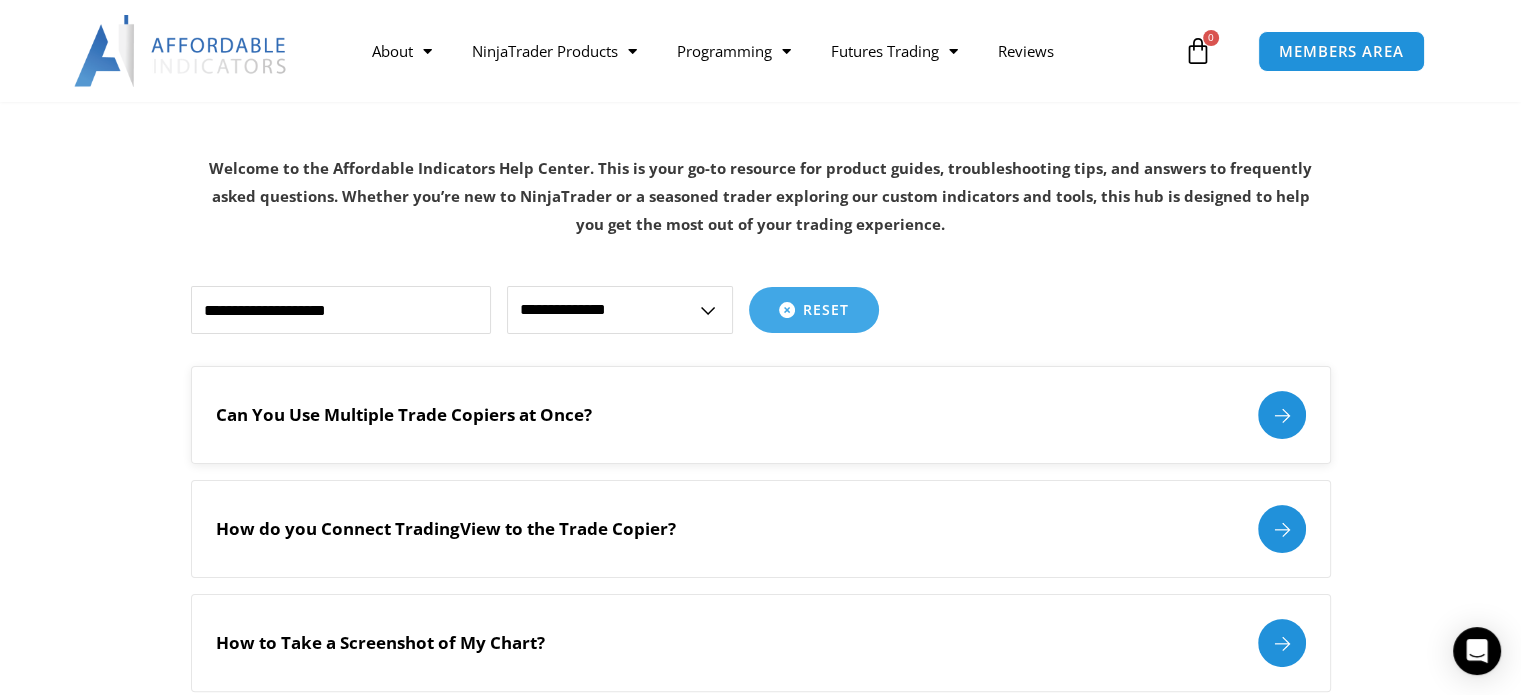click at bounding box center (1282, 415) 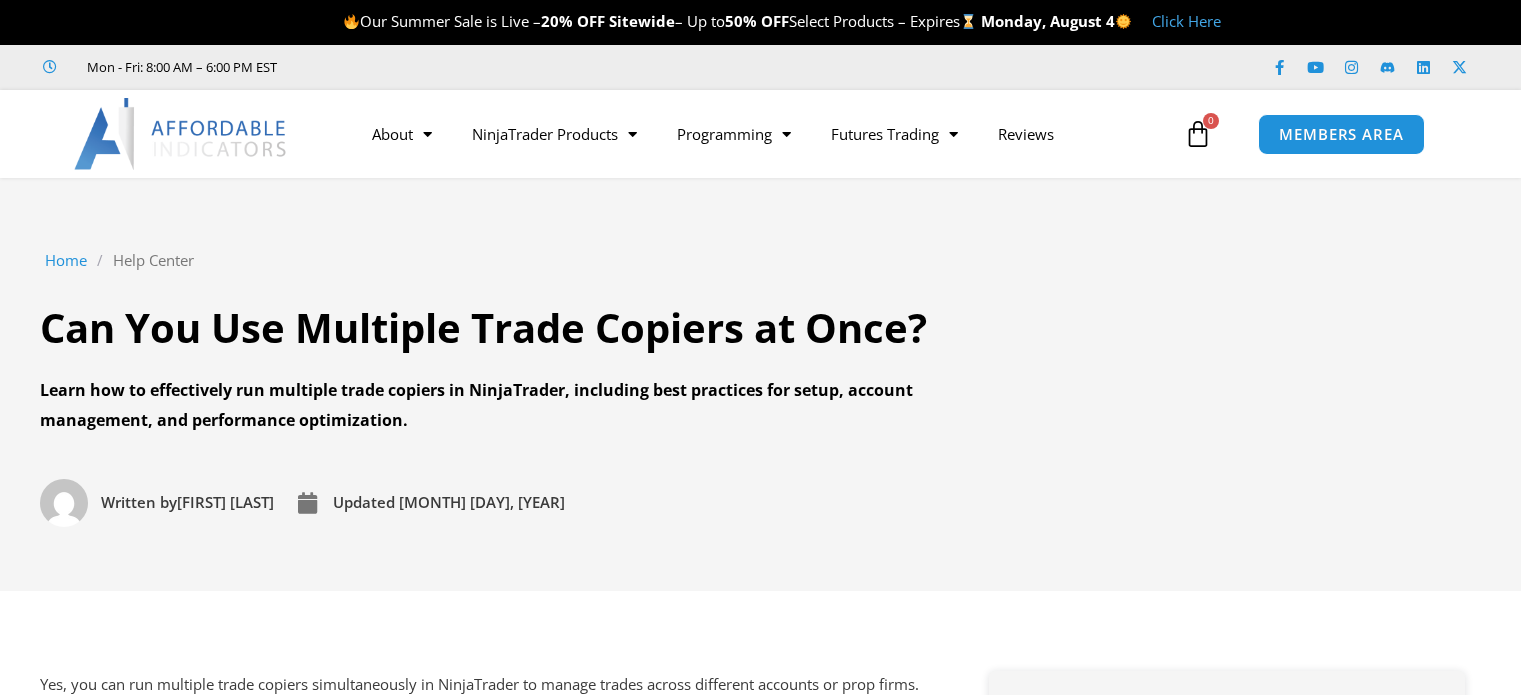 scroll, scrollTop: 0, scrollLeft: 0, axis: both 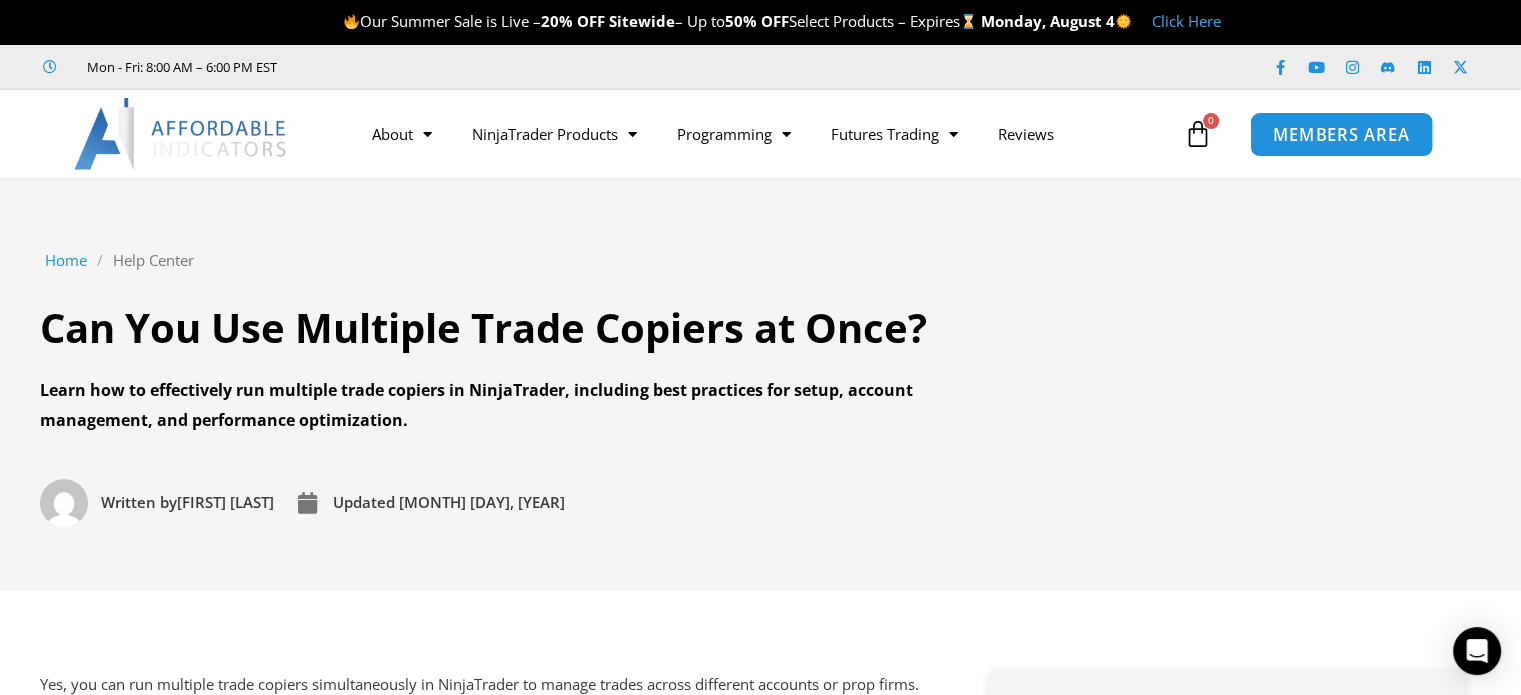 click on "MEMBERS AREA" at bounding box center (1341, 134) 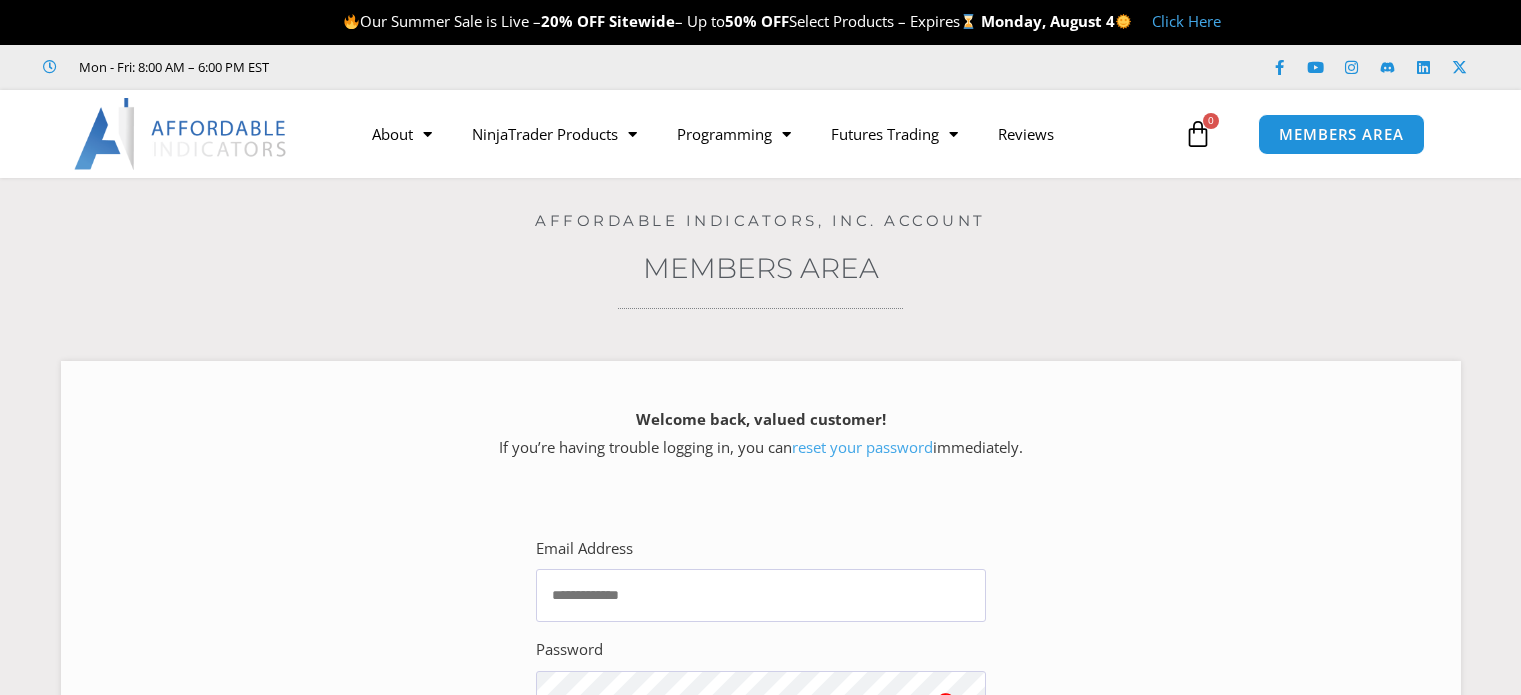 scroll, scrollTop: 0, scrollLeft: 0, axis: both 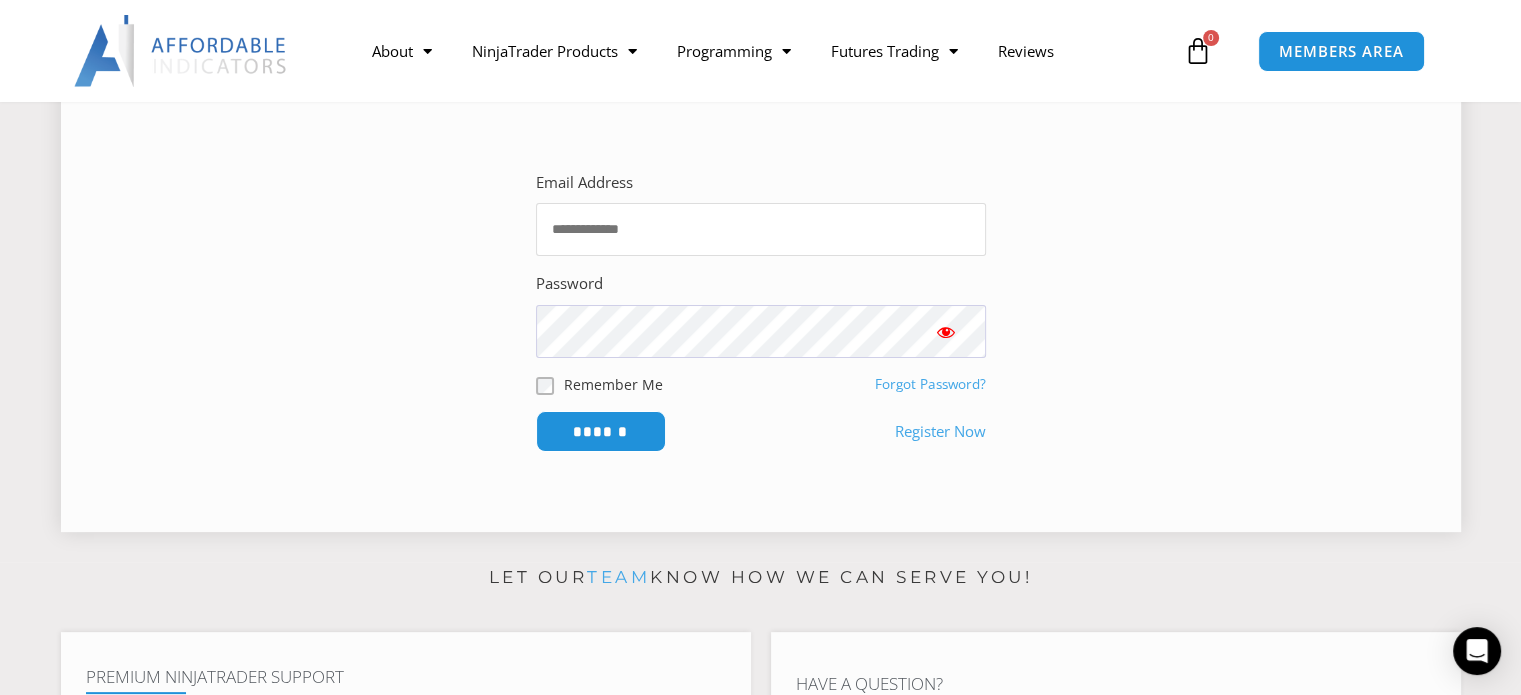 click on "Email Address" at bounding box center (761, 229) 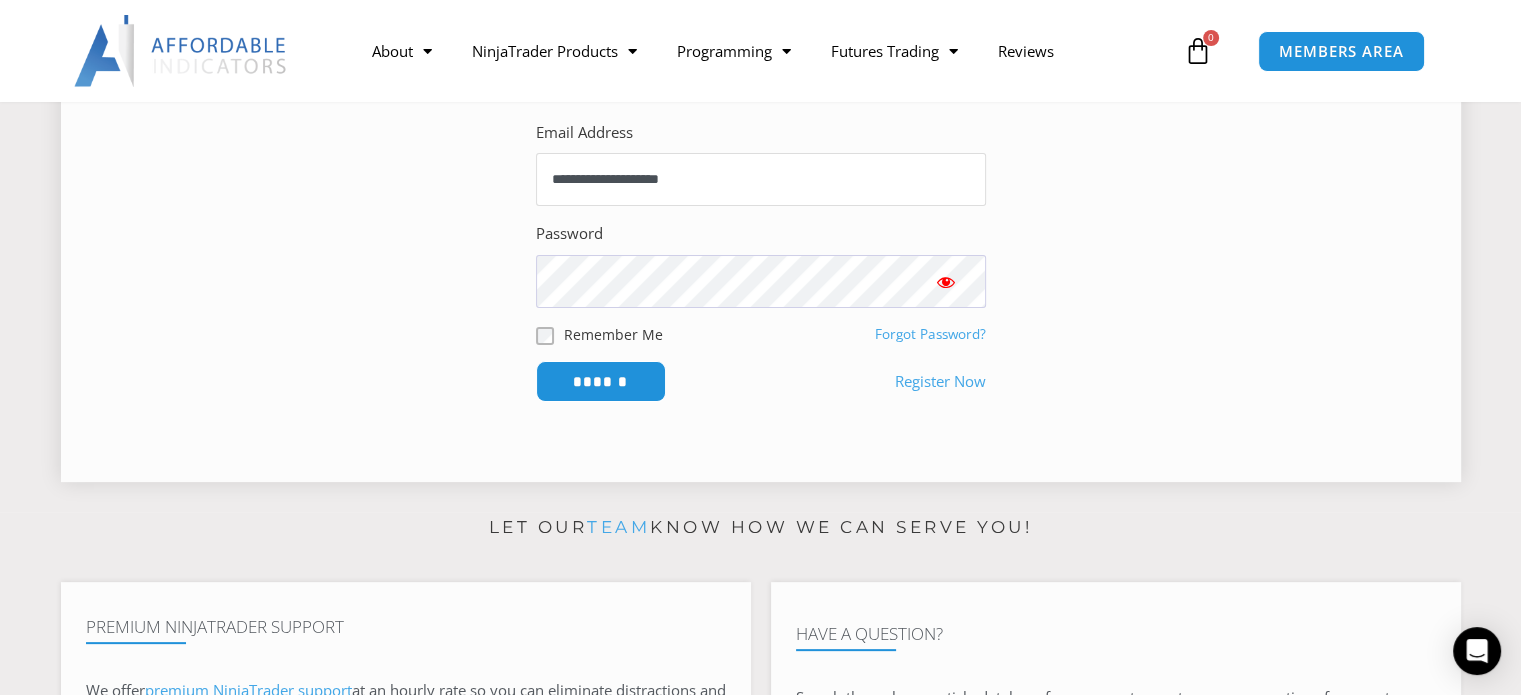 scroll, scrollTop: 433, scrollLeft: 0, axis: vertical 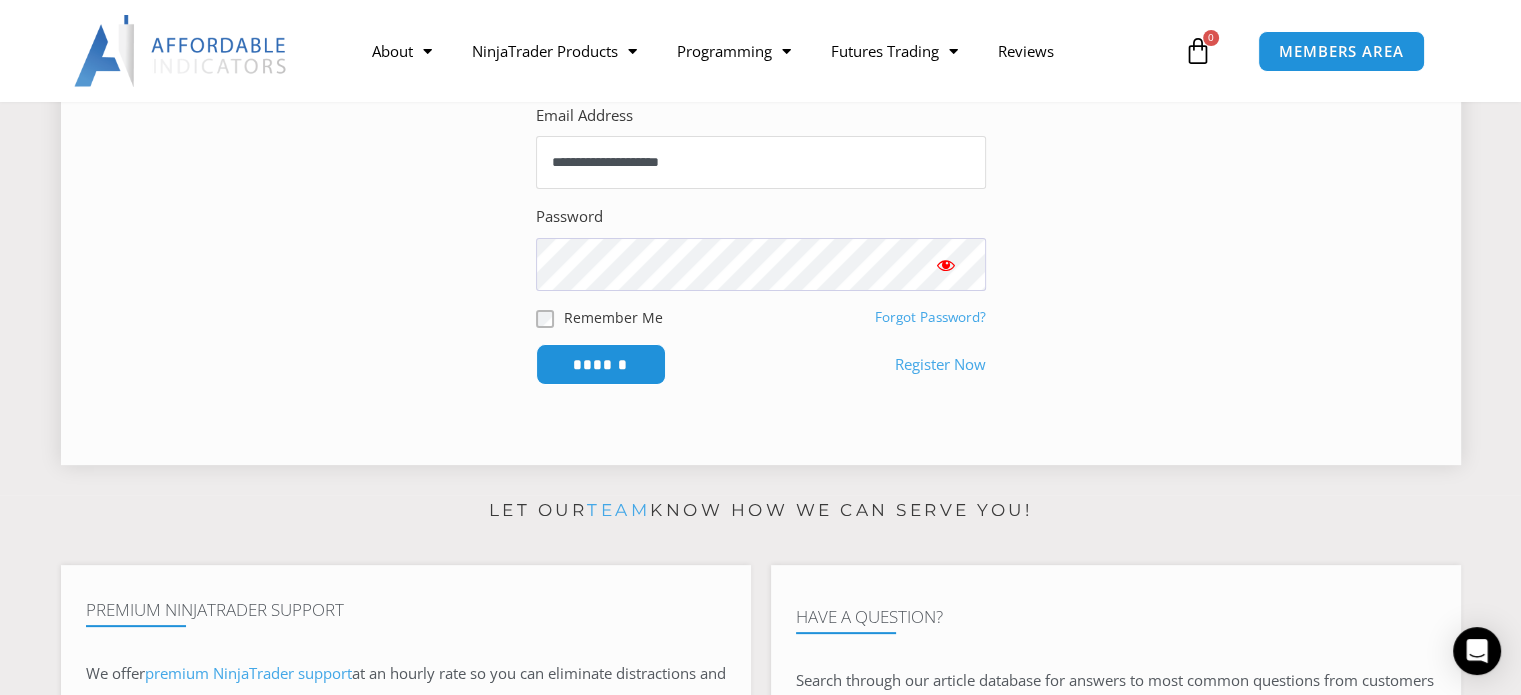 type on "**********" 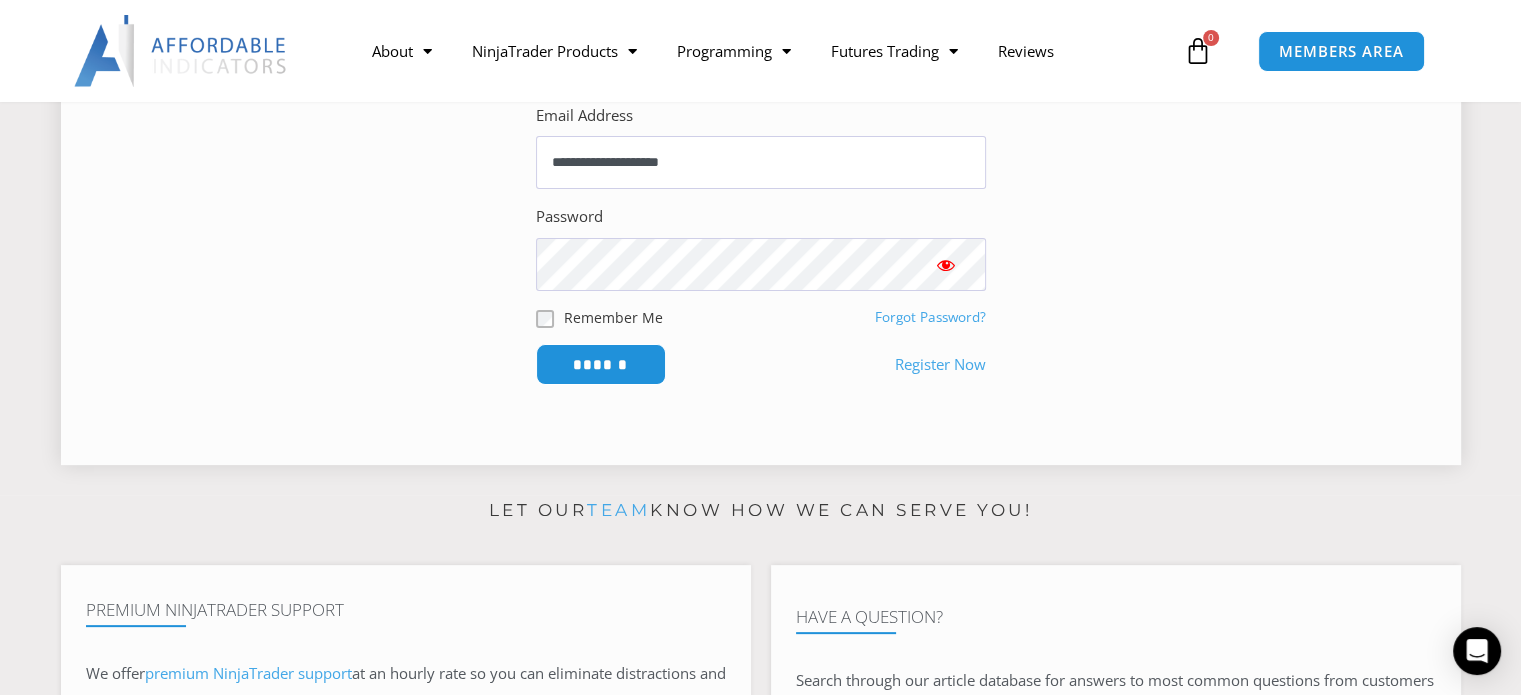 click at bounding box center [946, 265] 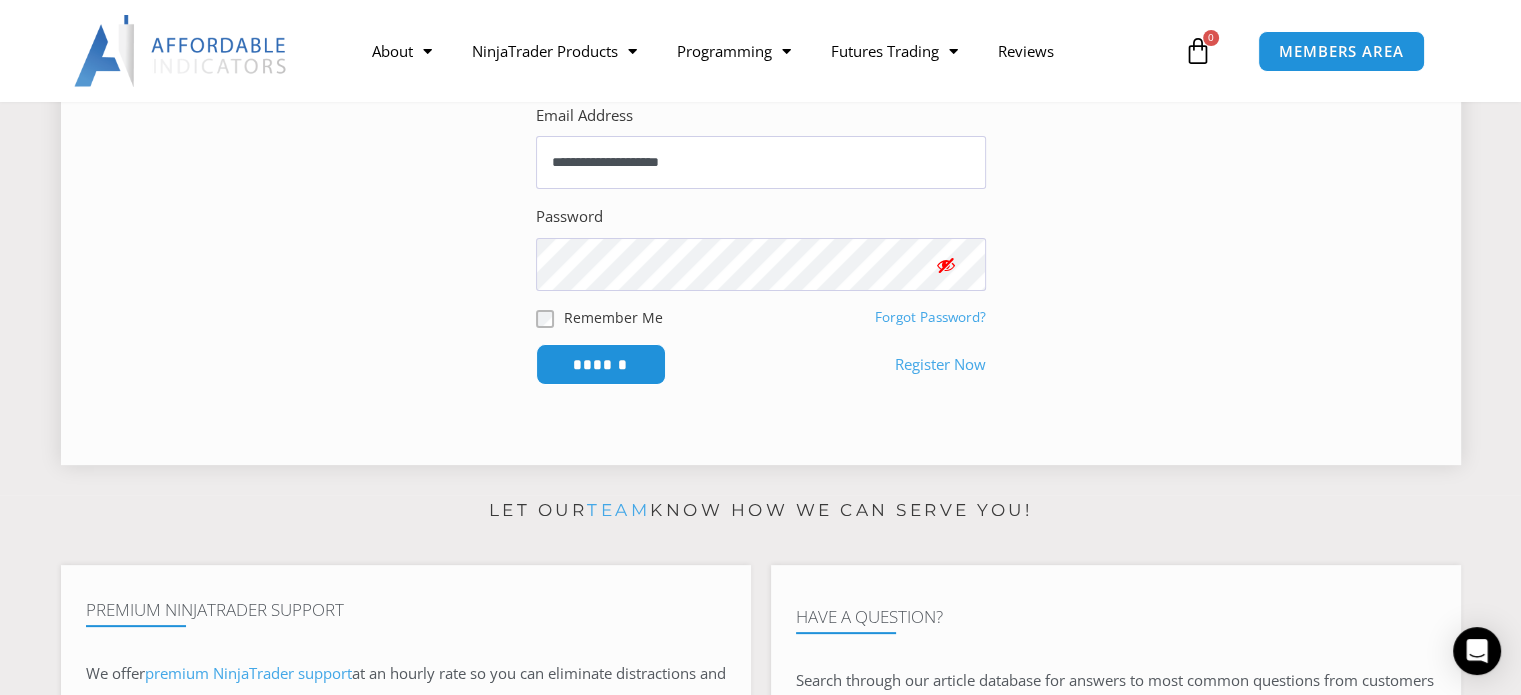click at bounding box center [946, 265] 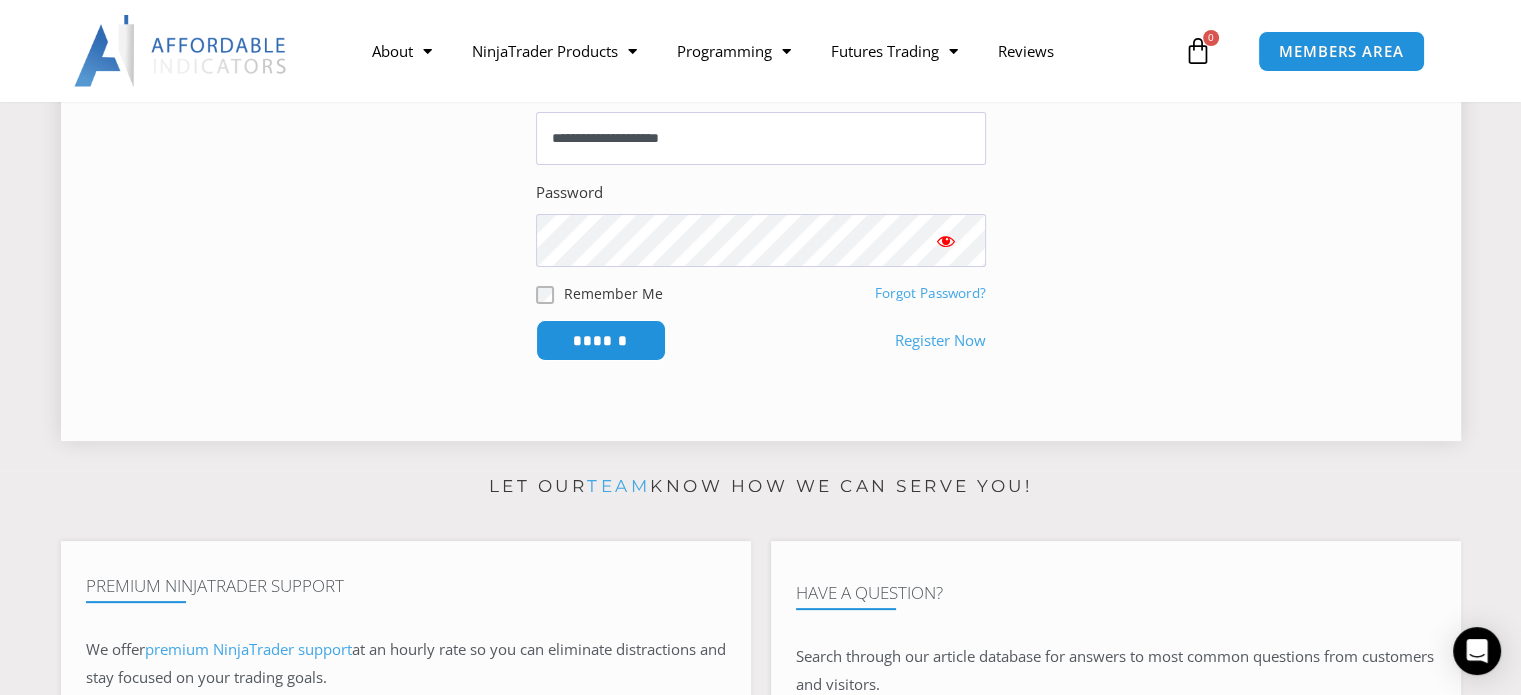 scroll, scrollTop: 466, scrollLeft: 0, axis: vertical 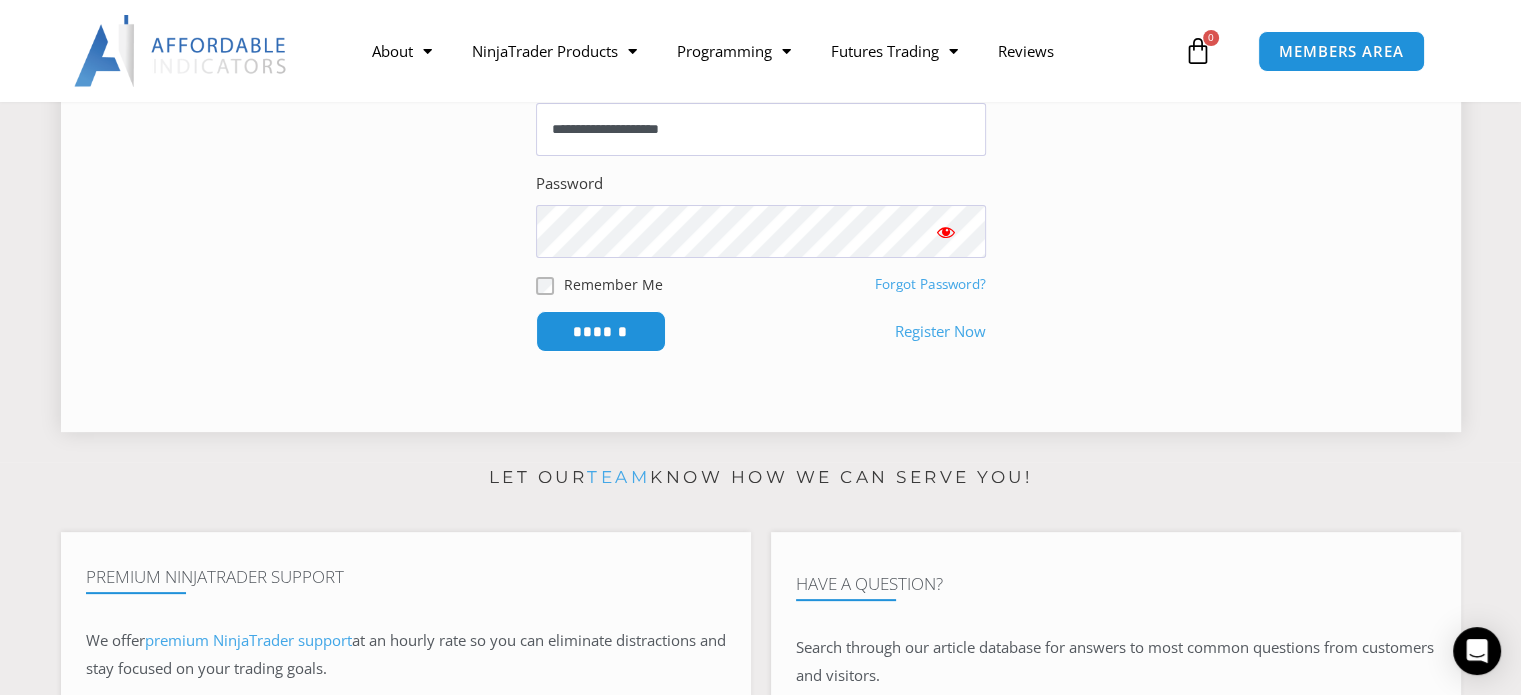 click on "Register Now" at bounding box center (940, 332) 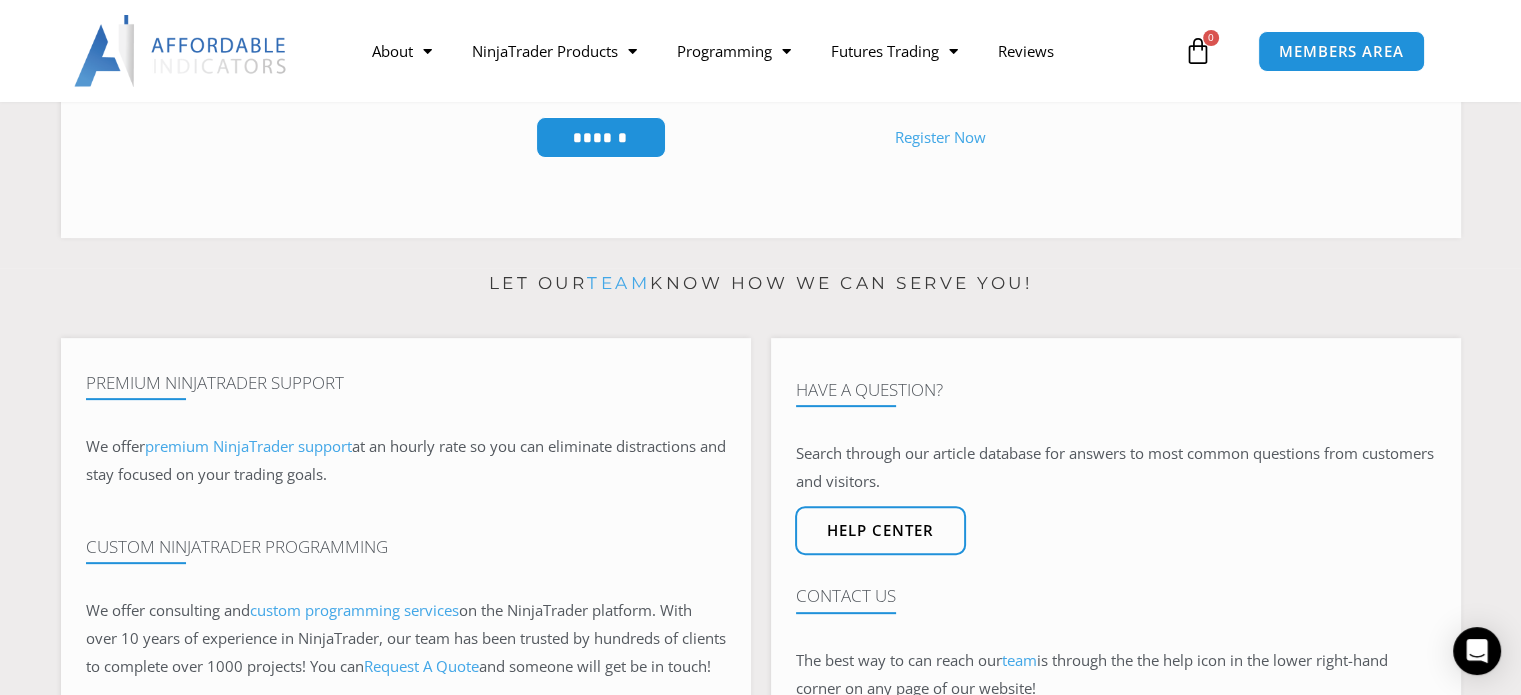 scroll, scrollTop: 666, scrollLeft: 0, axis: vertical 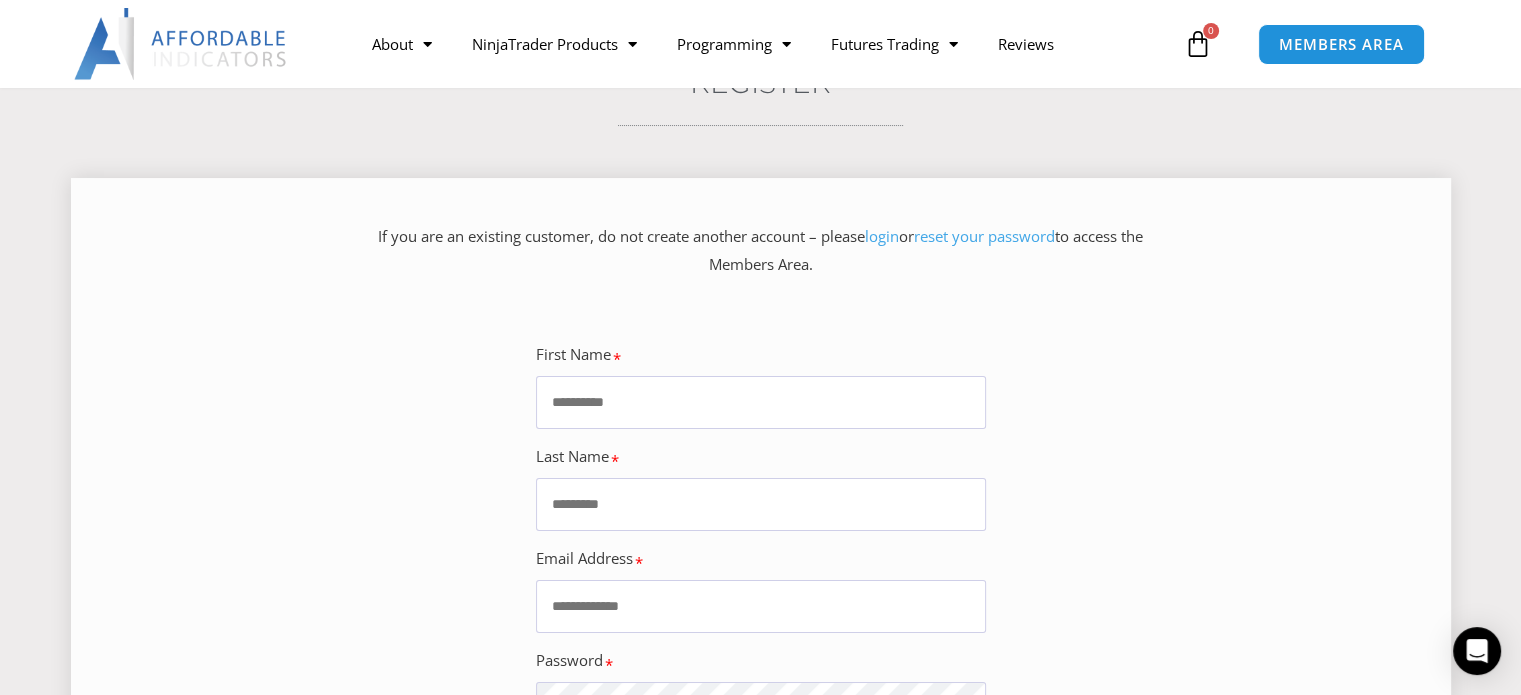 click on "First Name" at bounding box center (761, 385) 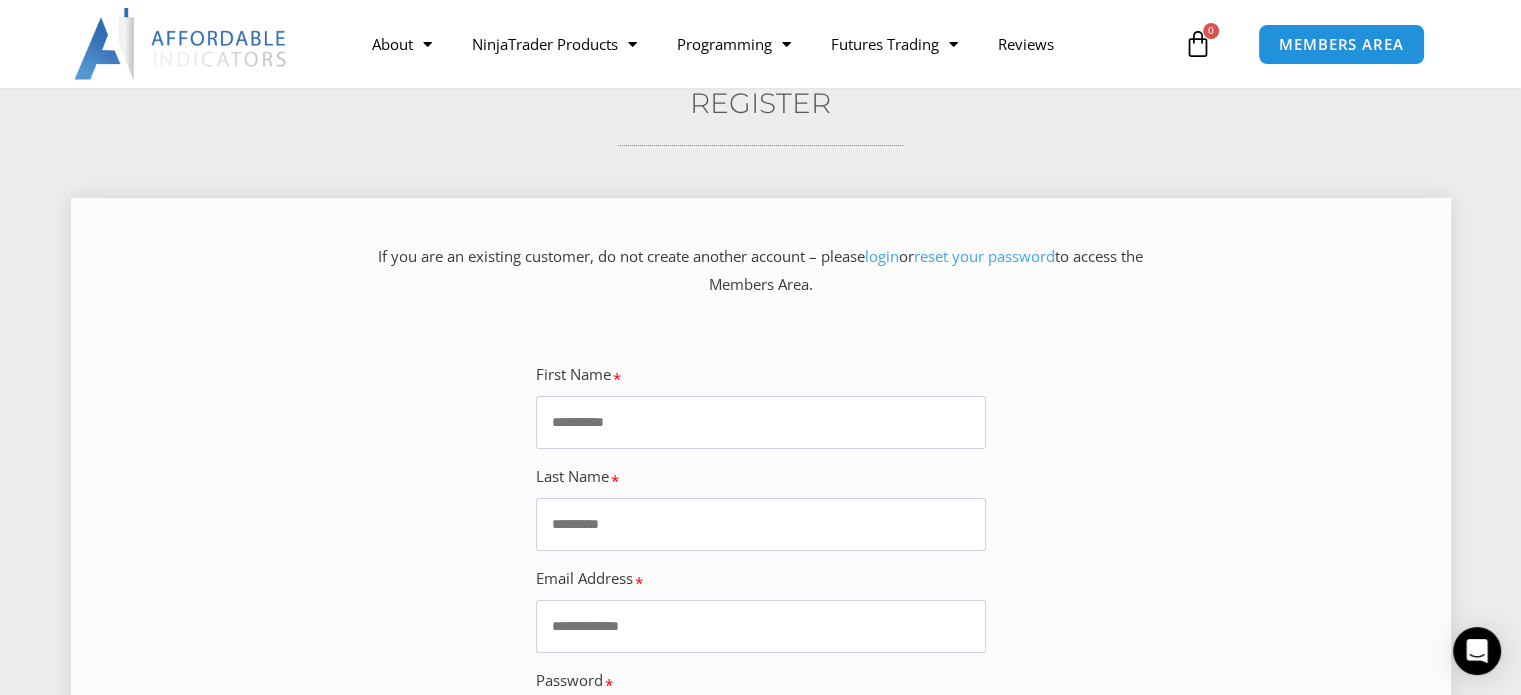 type on "*******" 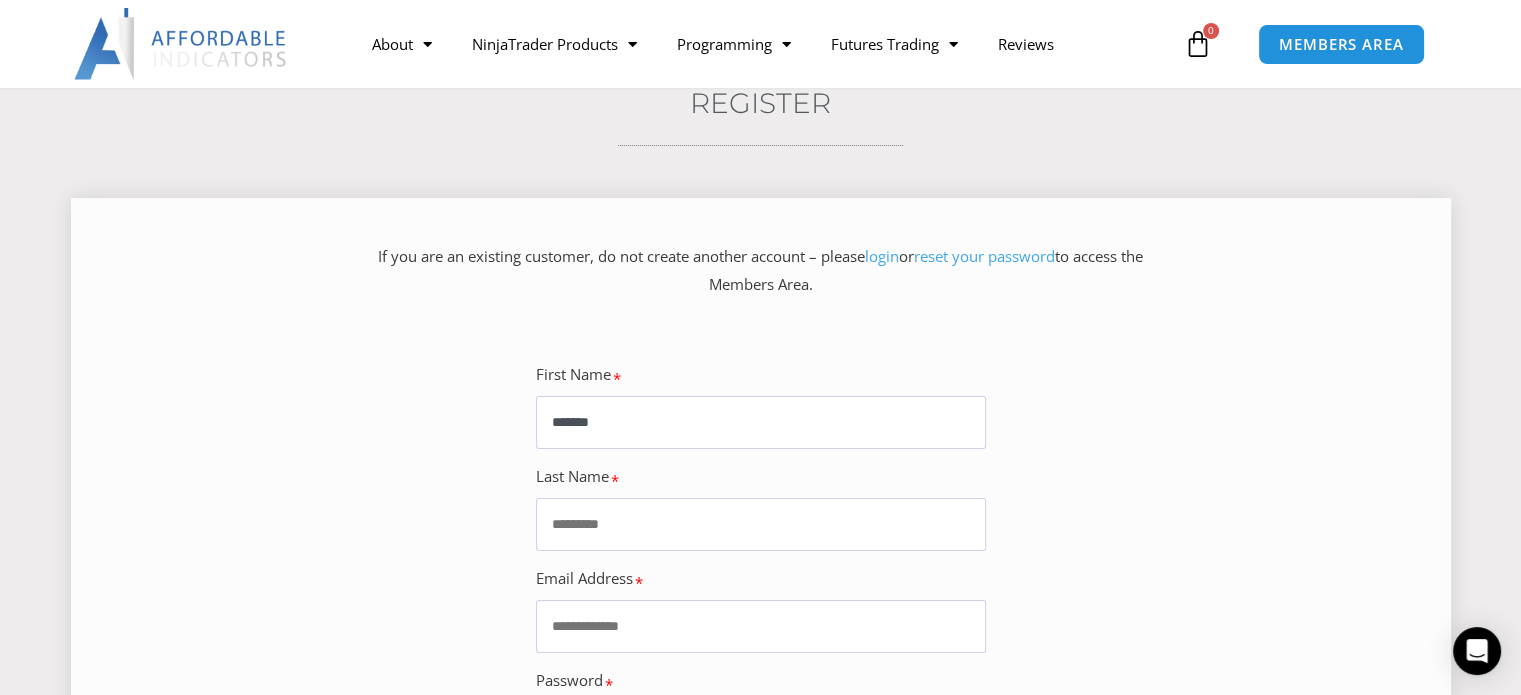 type on "******" 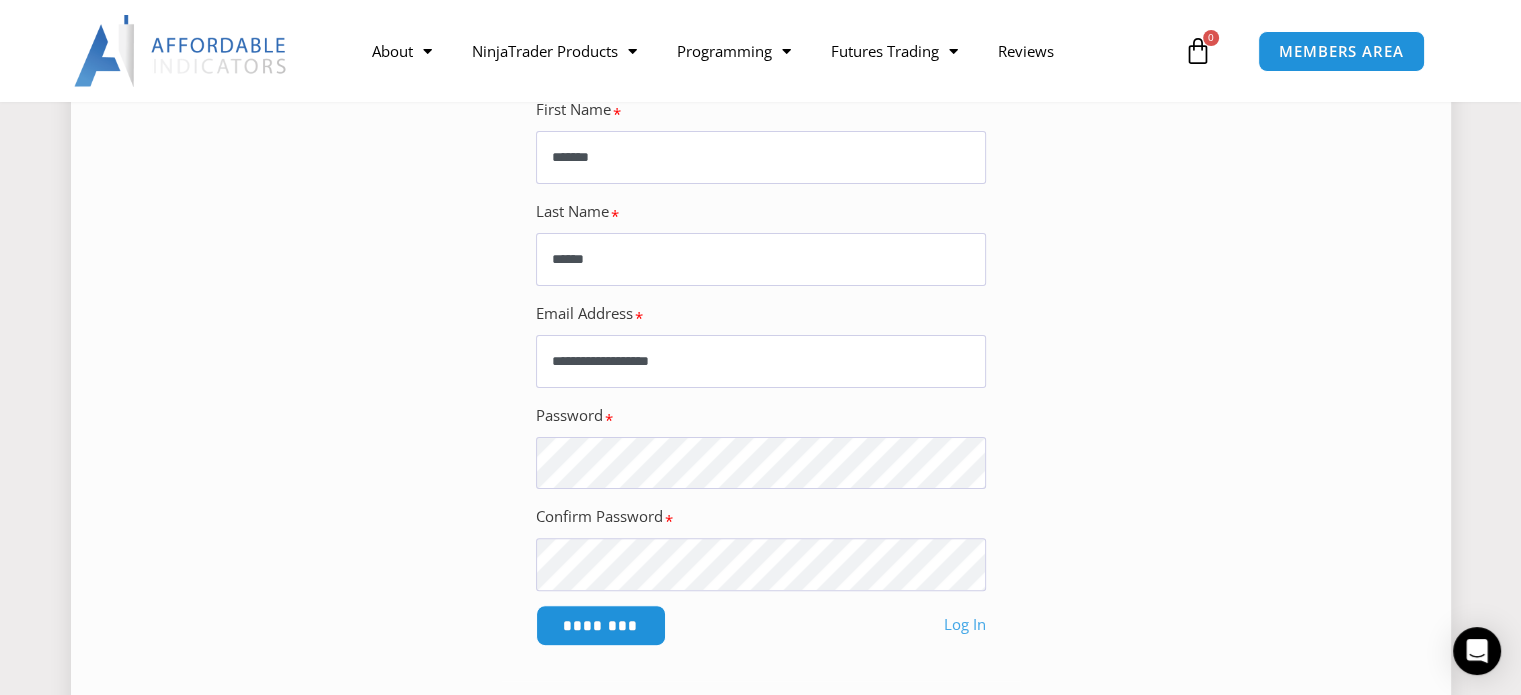 scroll, scrollTop: 433, scrollLeft: 0, axis: vertical 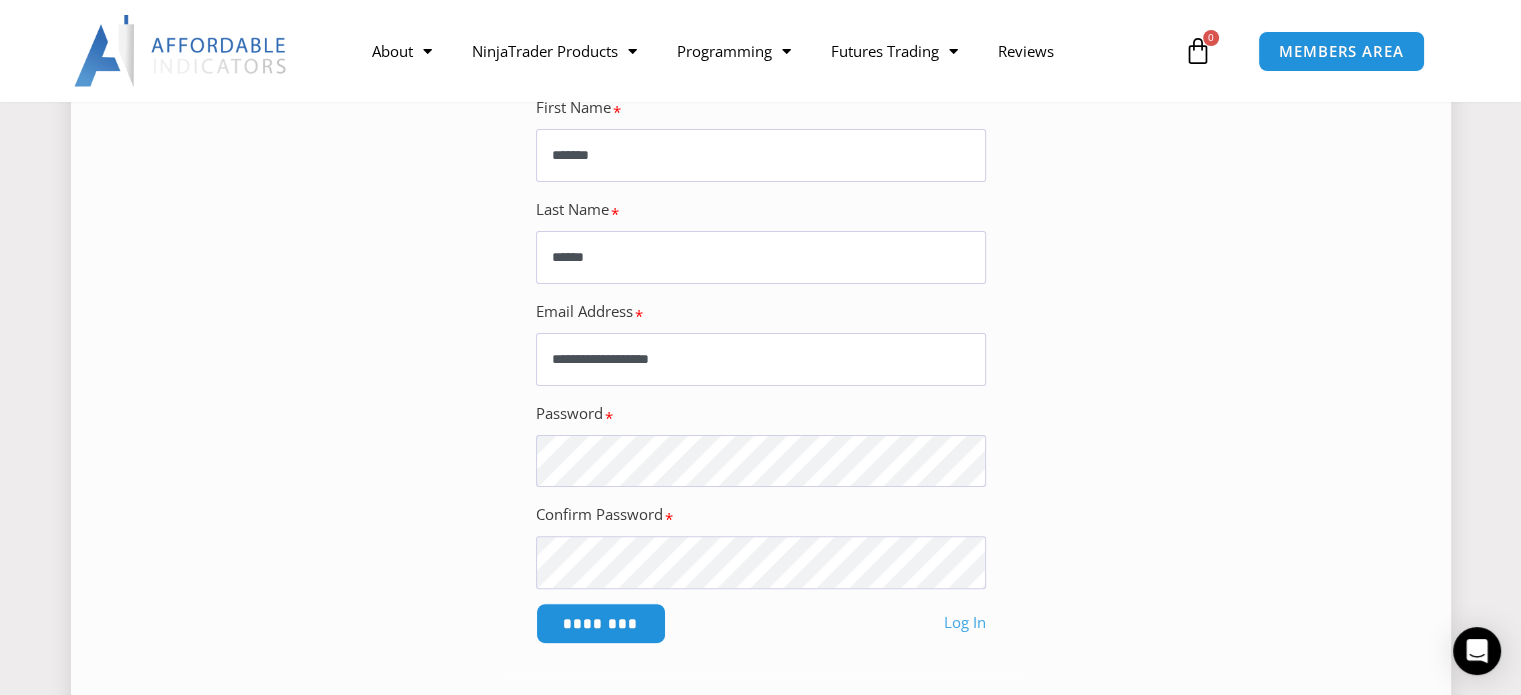 click on "**********" at bounding box center [761, 359] 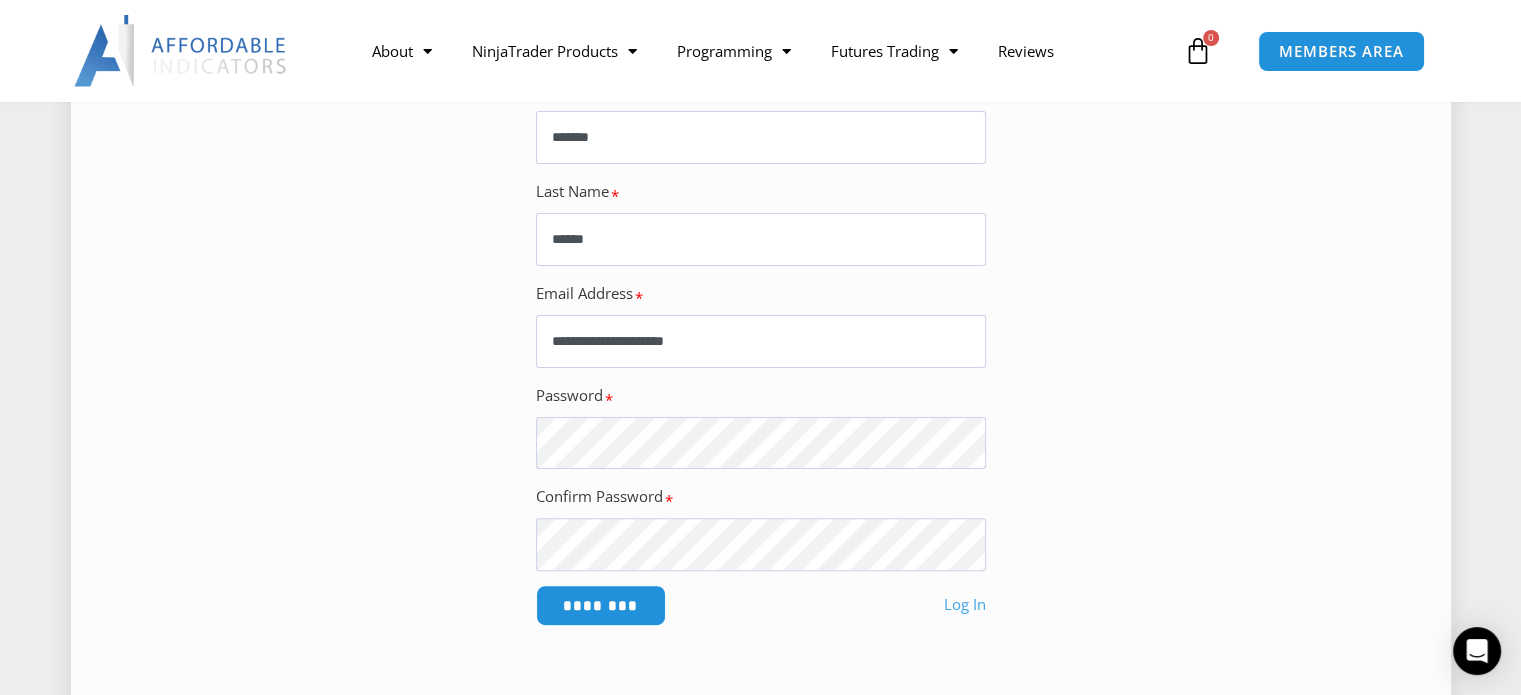 scroll, scrollTop: 466, scrollLeft: 0, axis: vertical 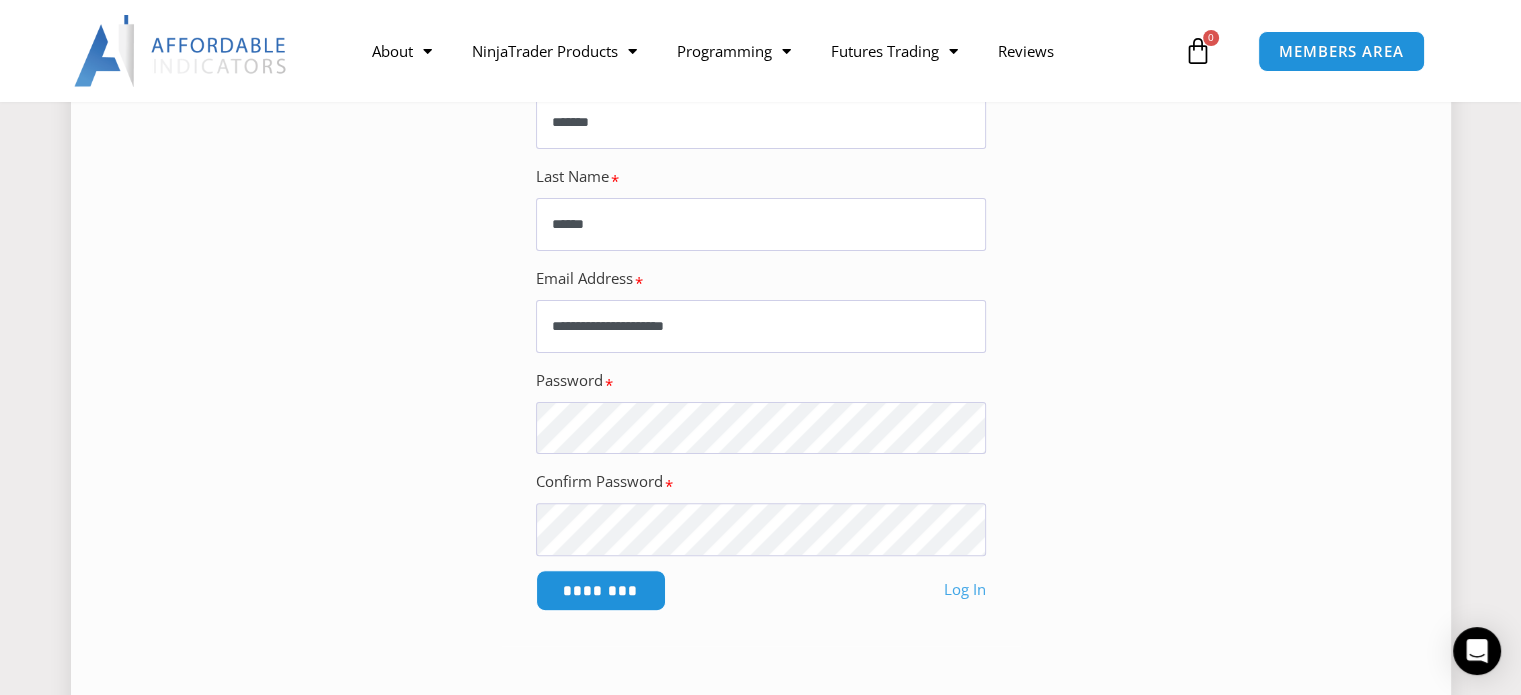 type on "**********" 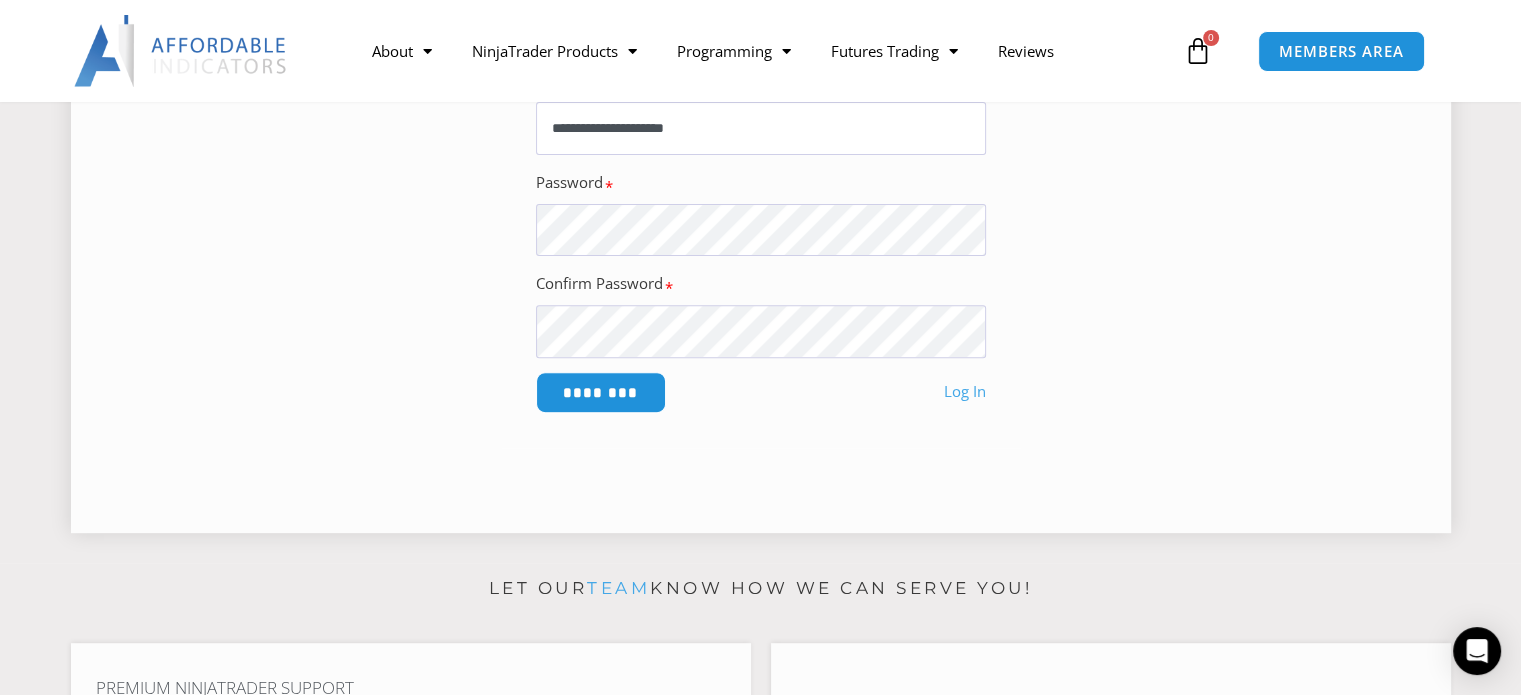 scroll, scrollTop: 666, scrollLeft: 0, axis: vertical 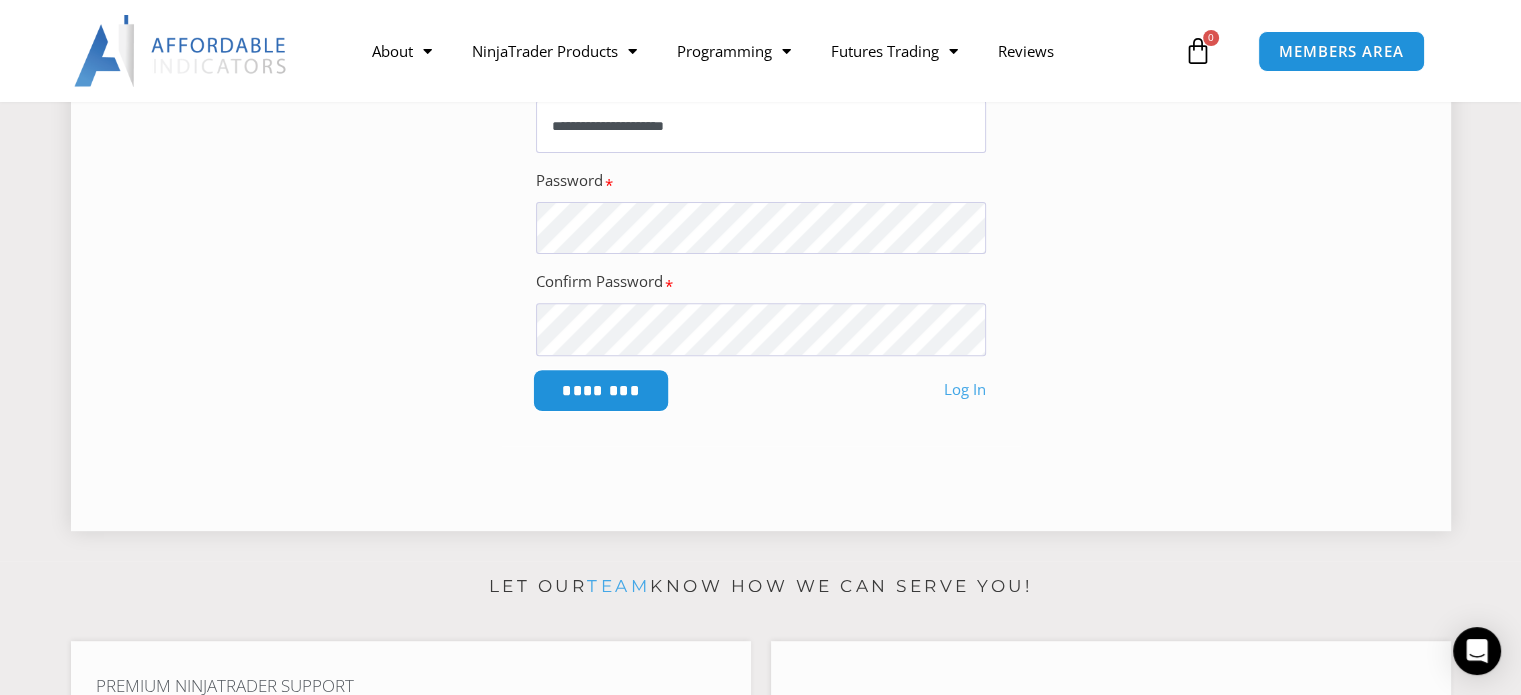 click on "********" at bounding box center [600, 390] 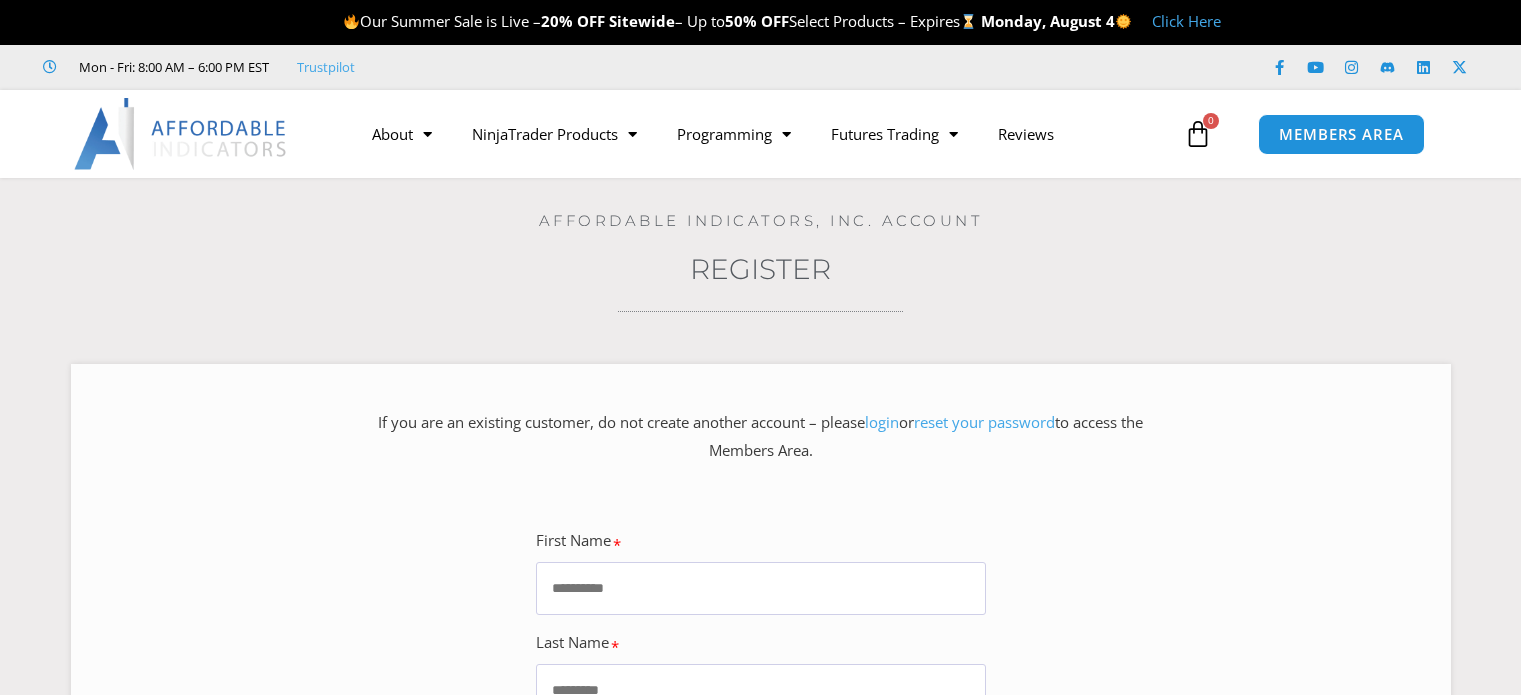 scroll, scrollTop: 0, scrollLeft: 0, axis: both 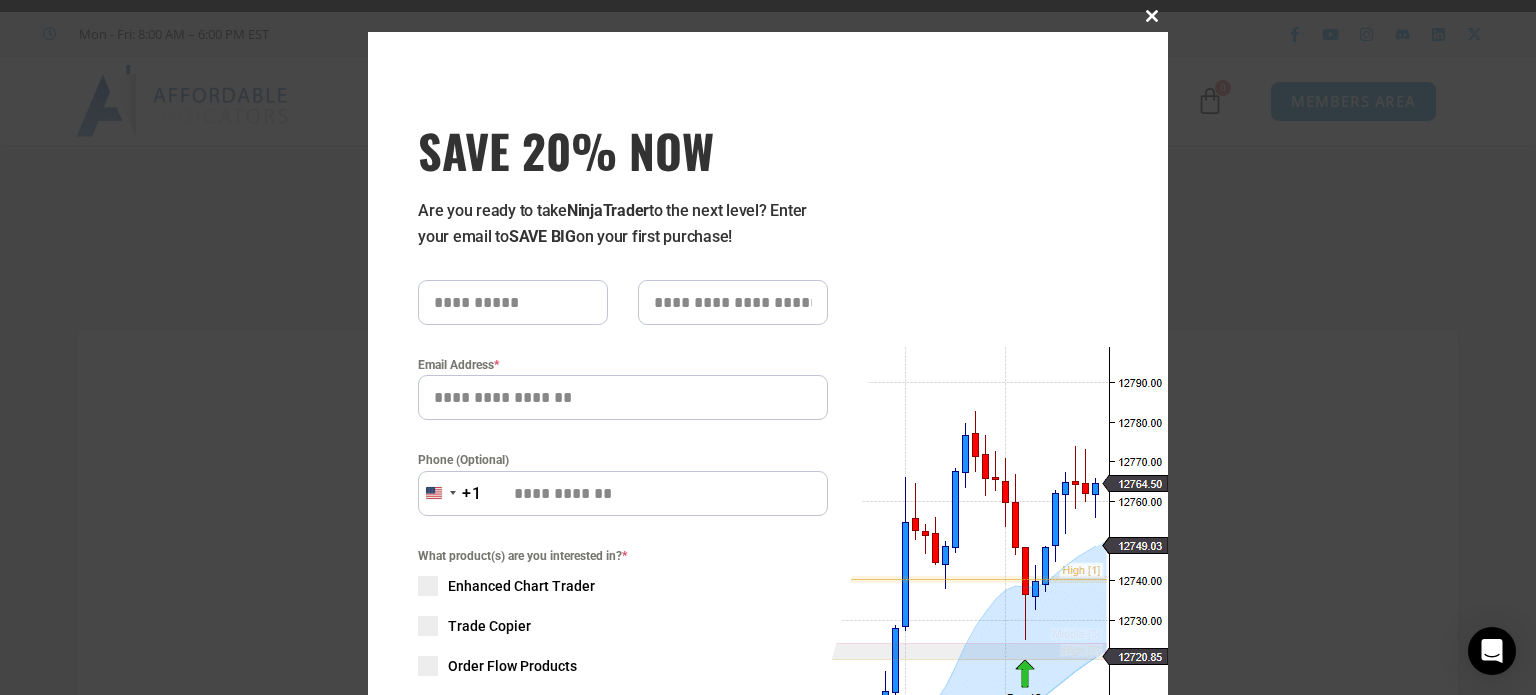type 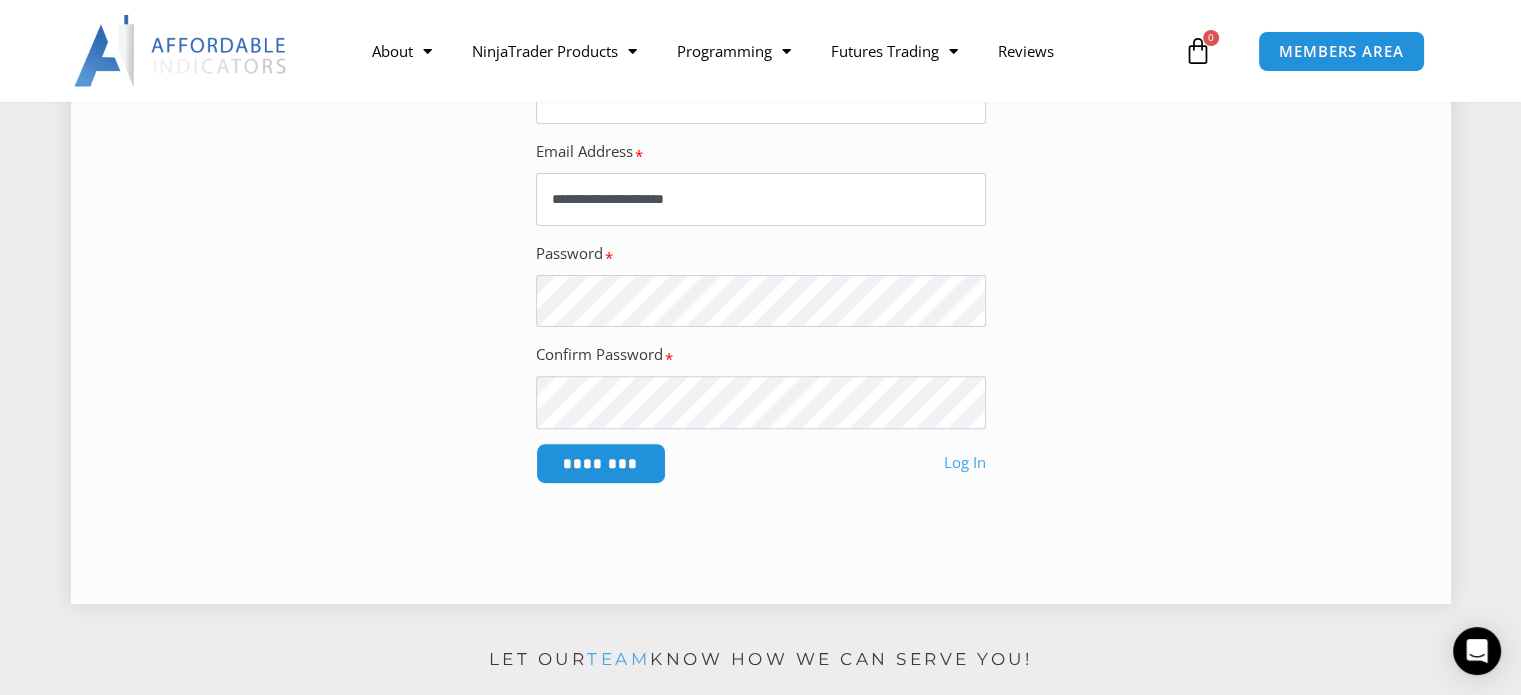 scroll, scrollTop: 700, scrollLeft: 0, axis: vertical 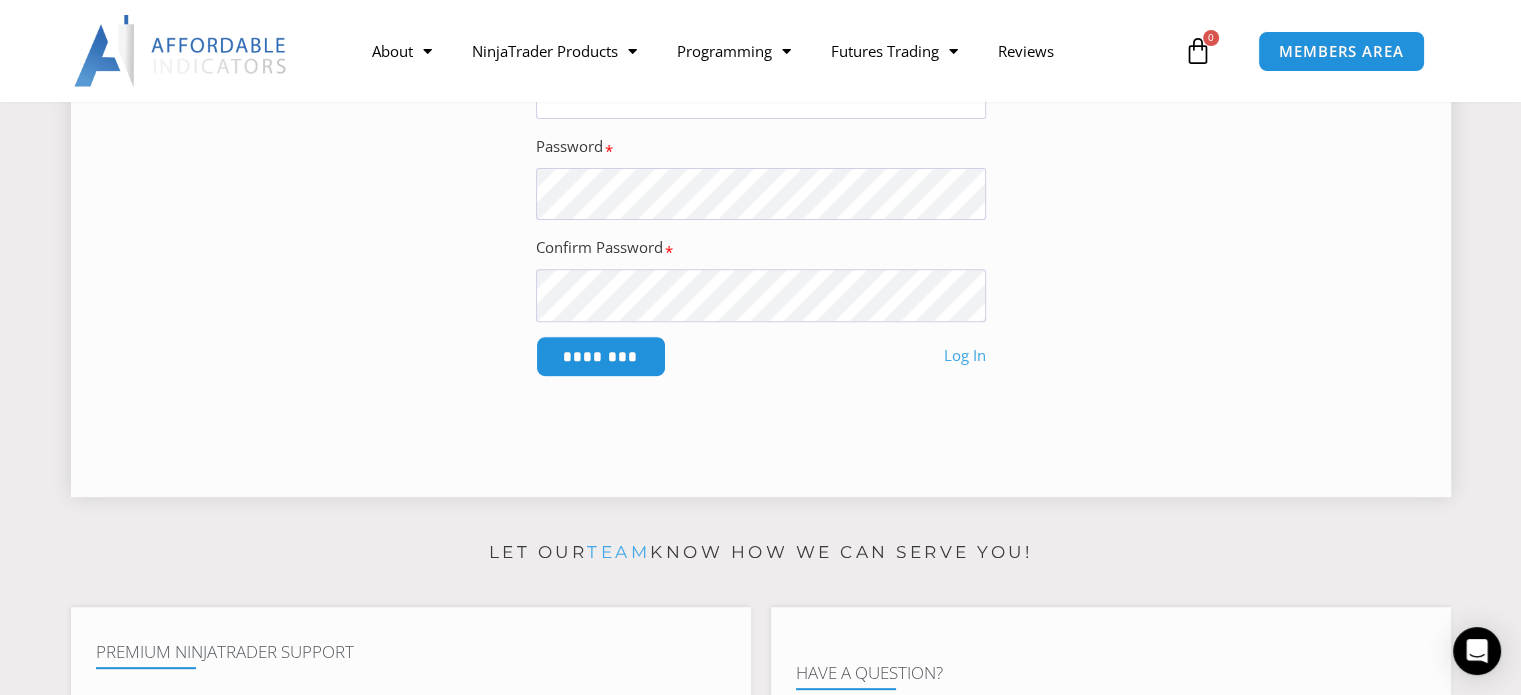 click on "Log In" at bounding box center (965, 356) 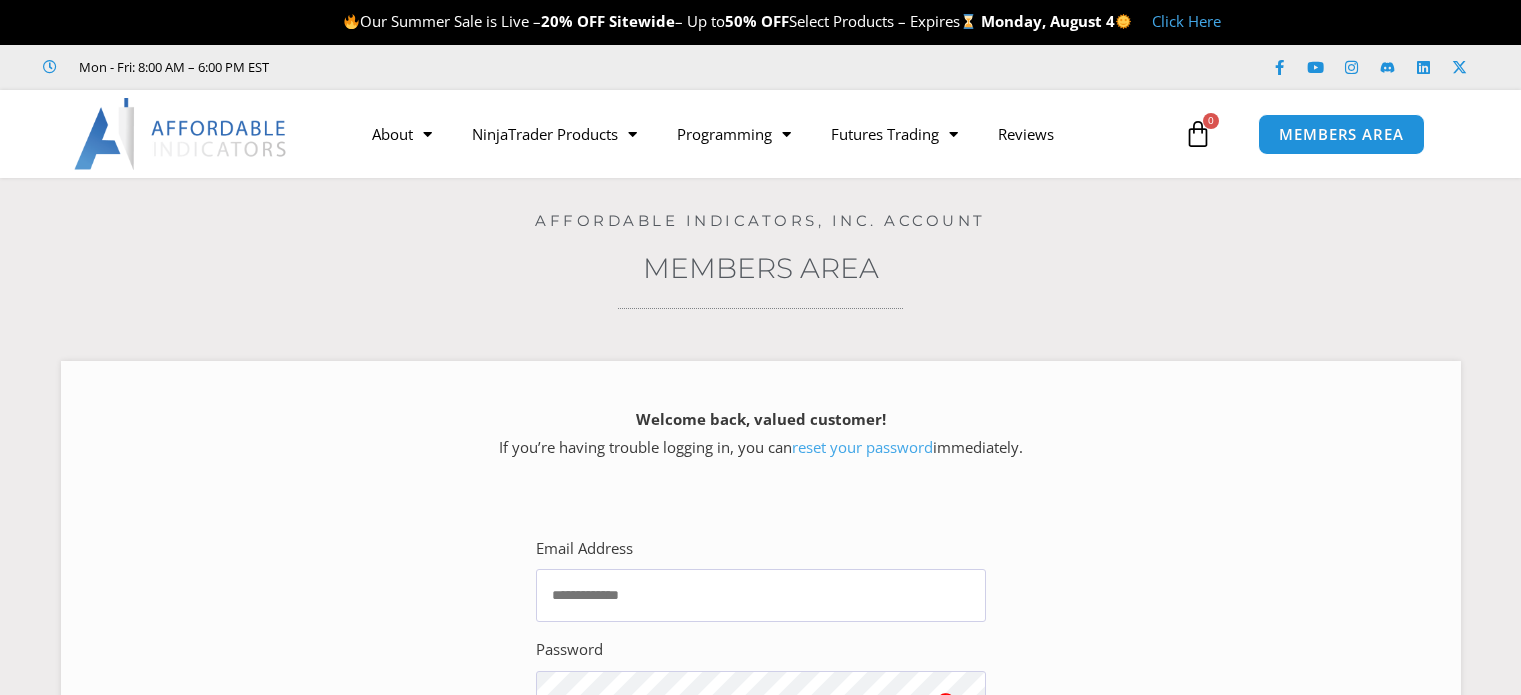 scroll, scrollTop: 0, scrollLeft: 0, axis: both 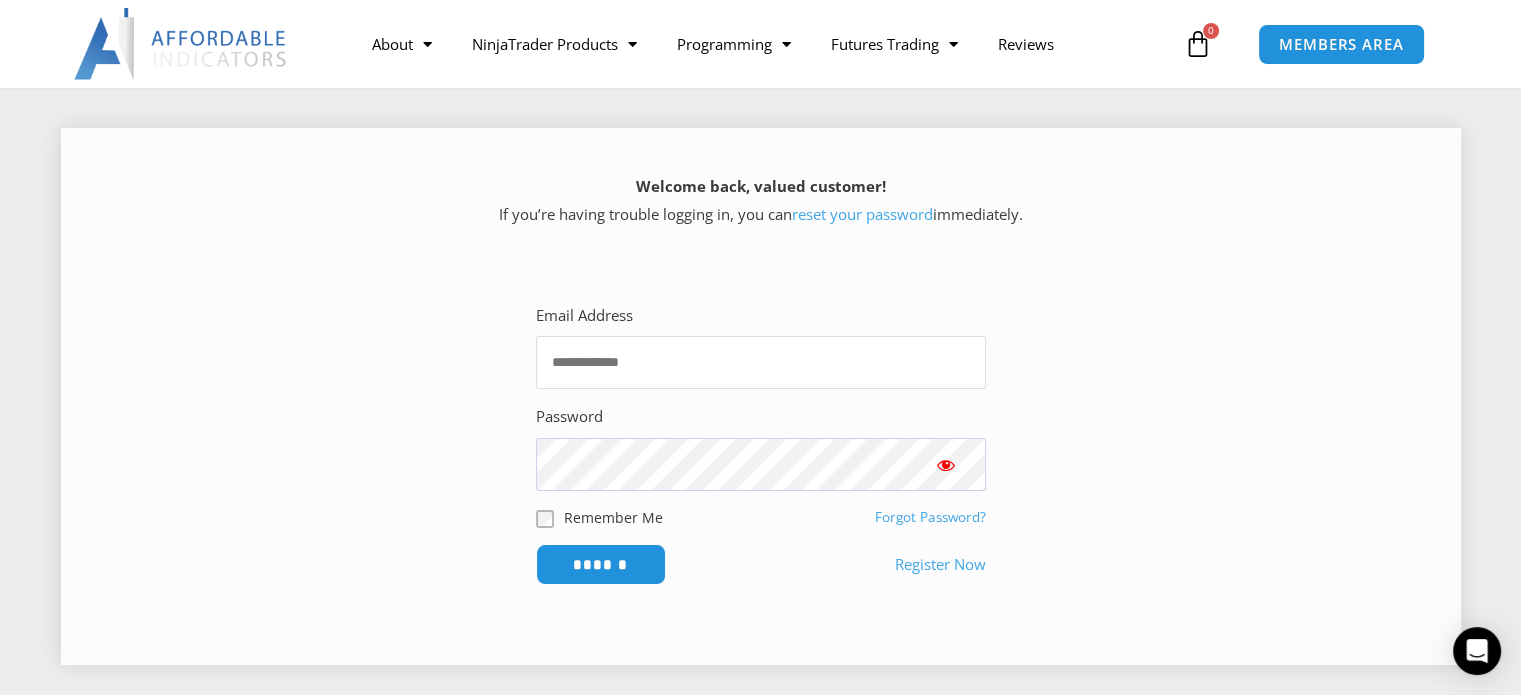 type on "**********" 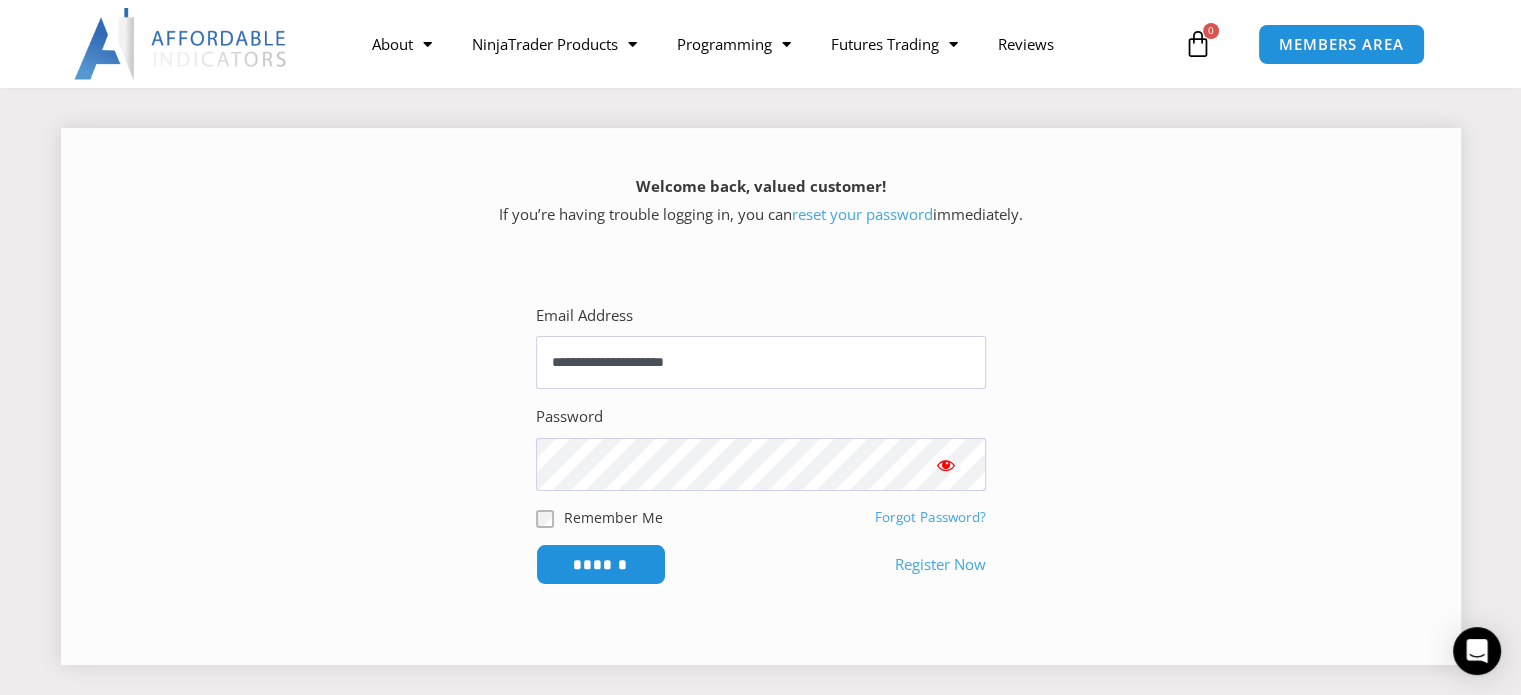 click at bounding box center [946, 465] 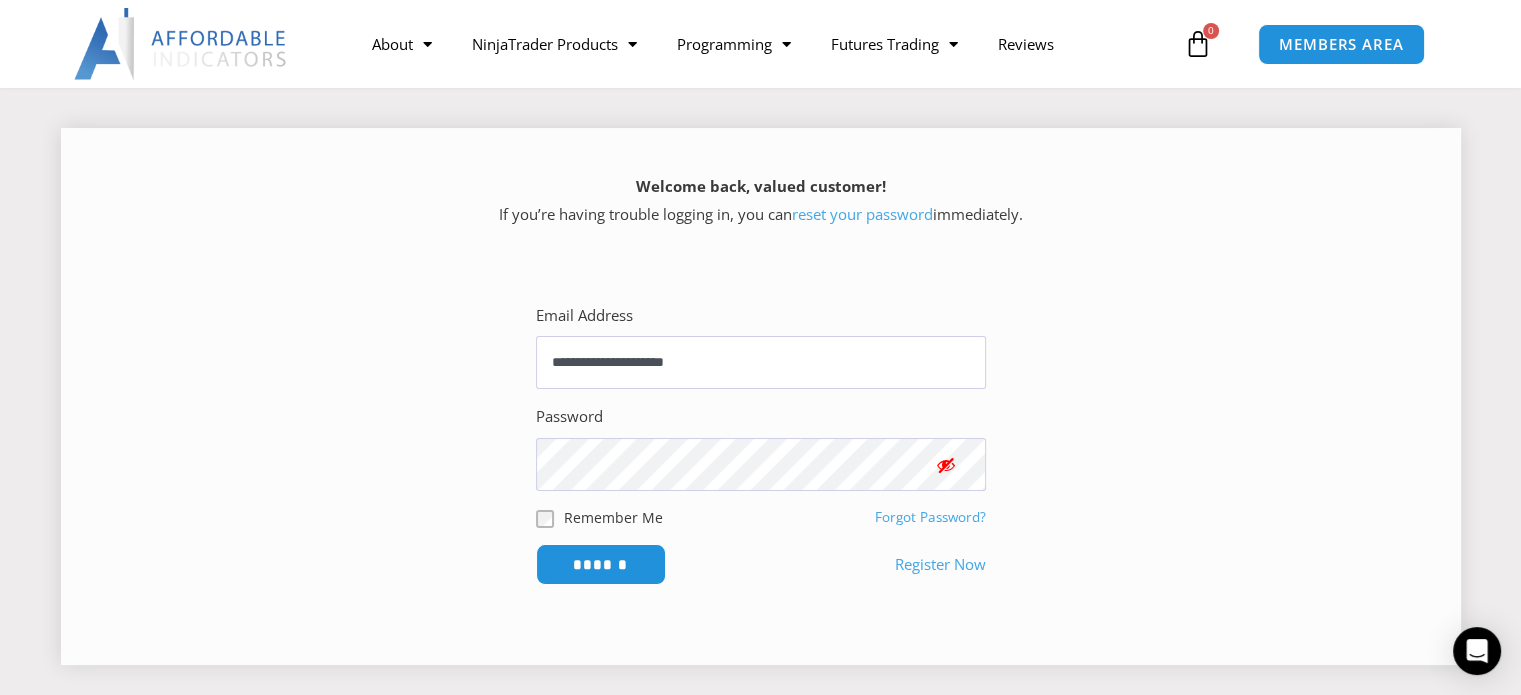 click at bounding box center (946, 465) 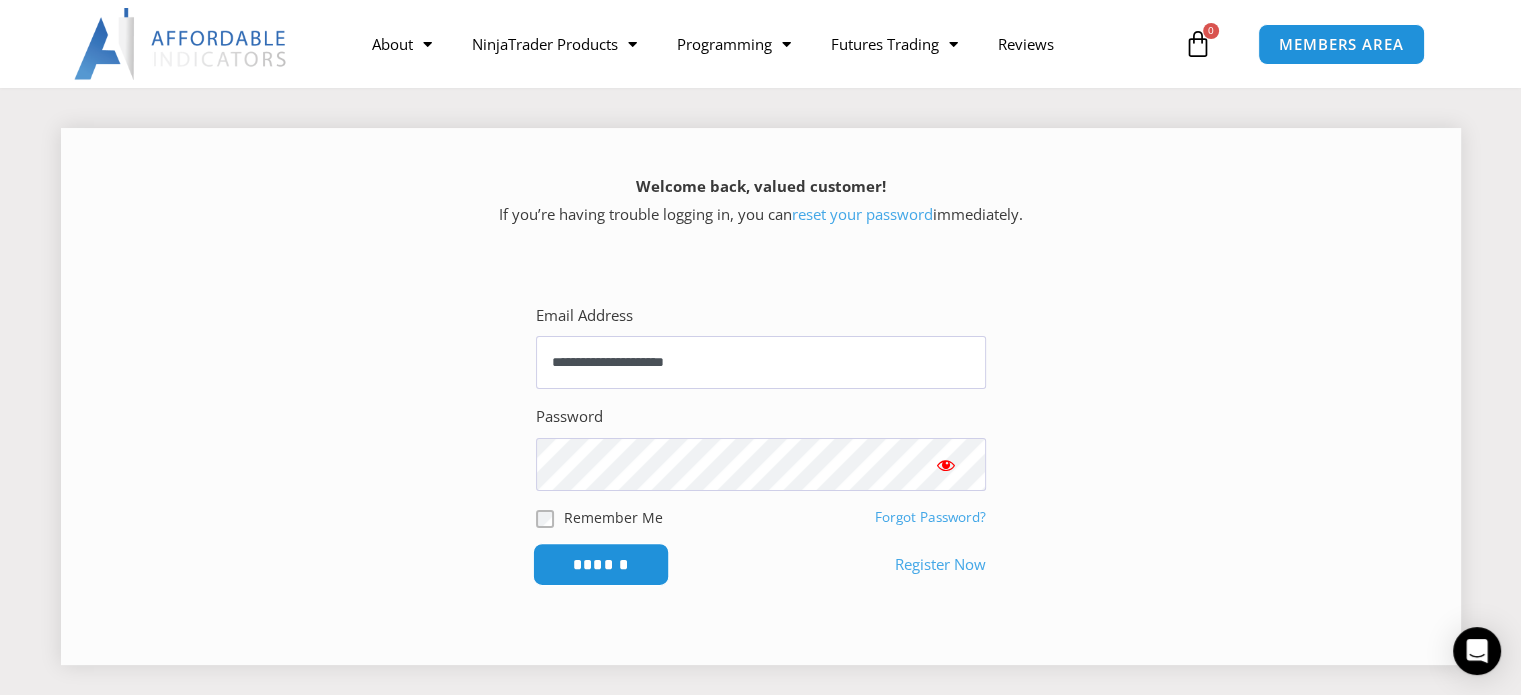 click on "******" at bounding box center (600, 564) 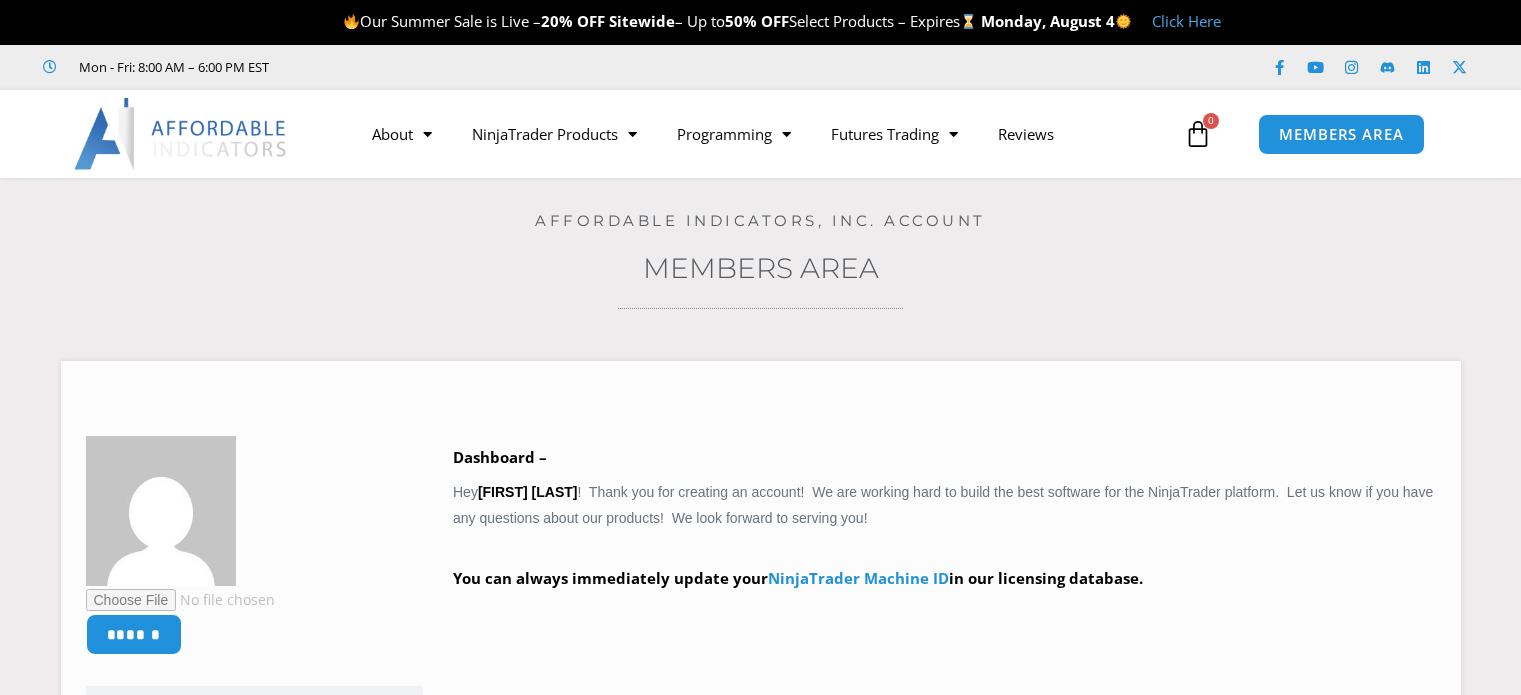 scroll, scrollTop: 0, scrollLeft: 0, axis: both 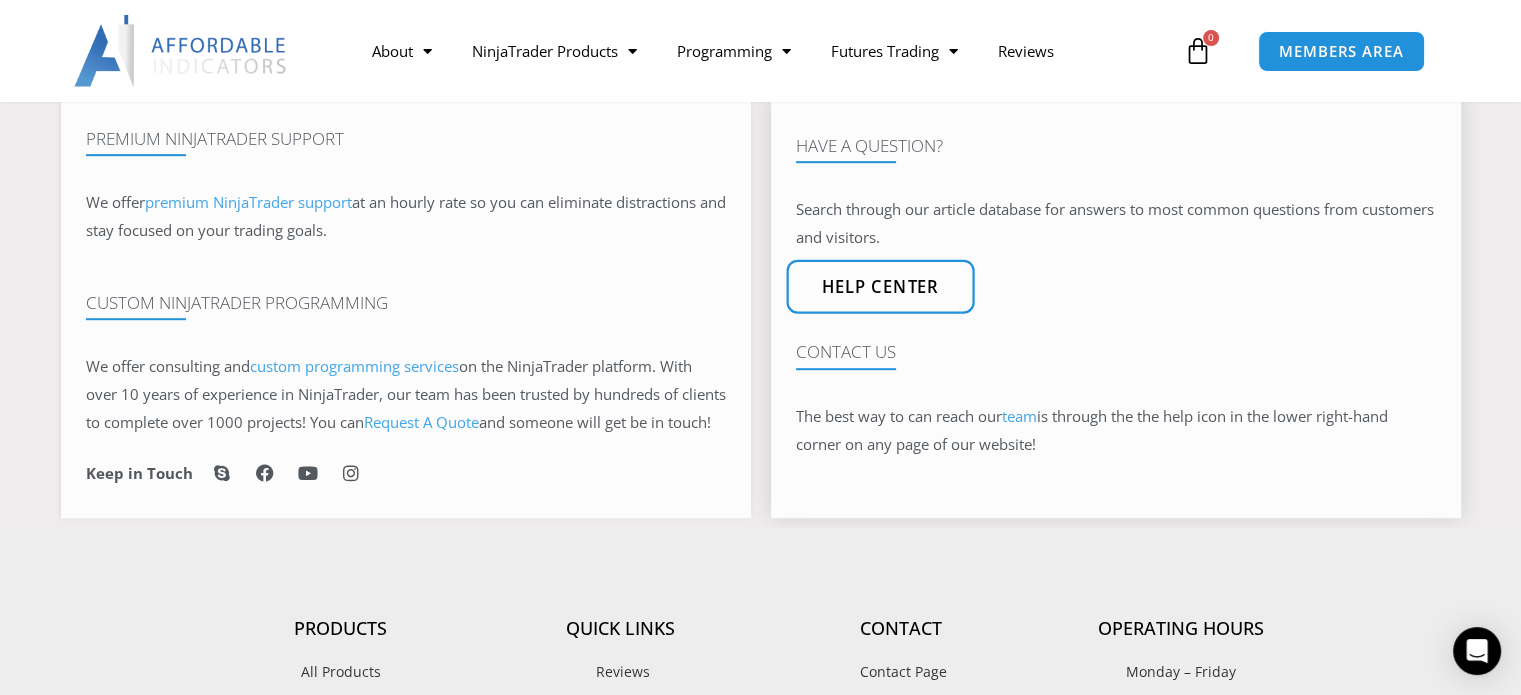 click on "Help center" at bounding box center (880, 287) 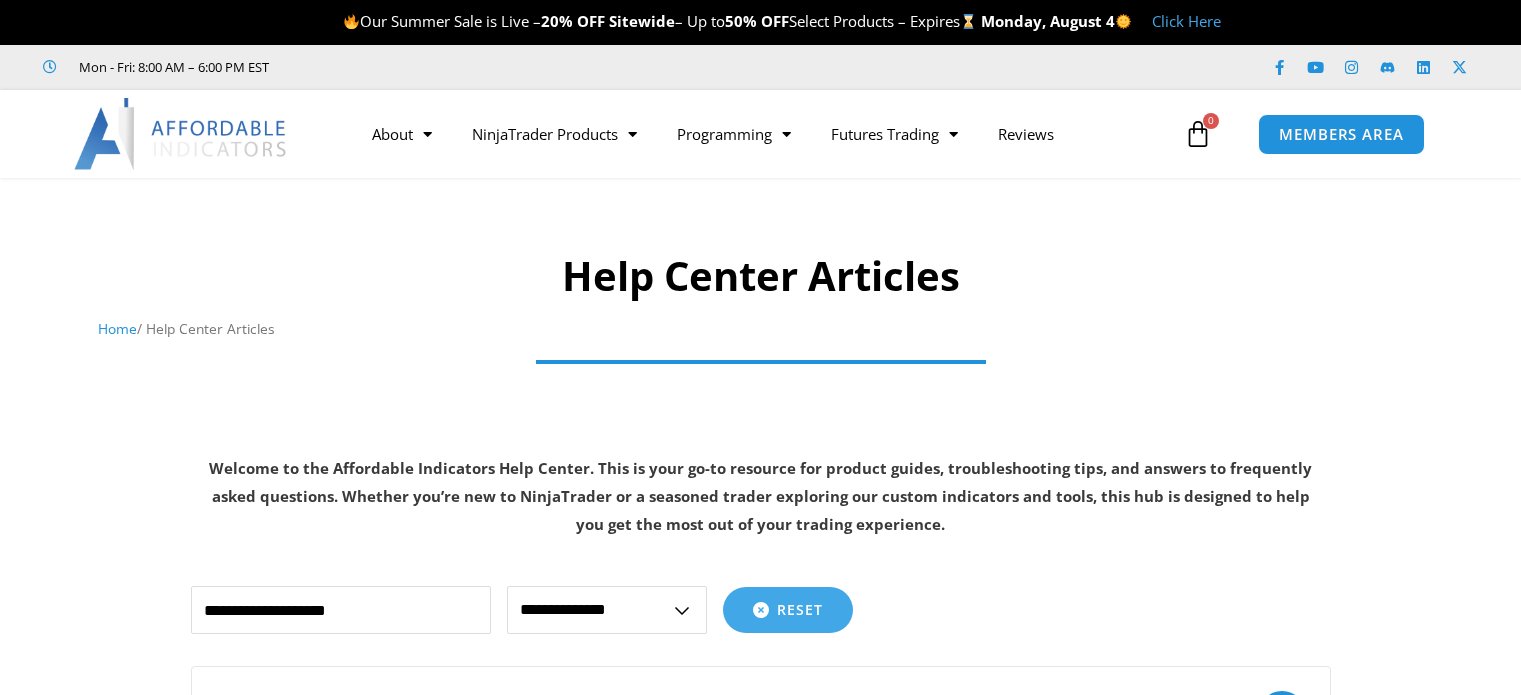 scroll, scrollTop: 0, scrollLeft: 0, axis: both 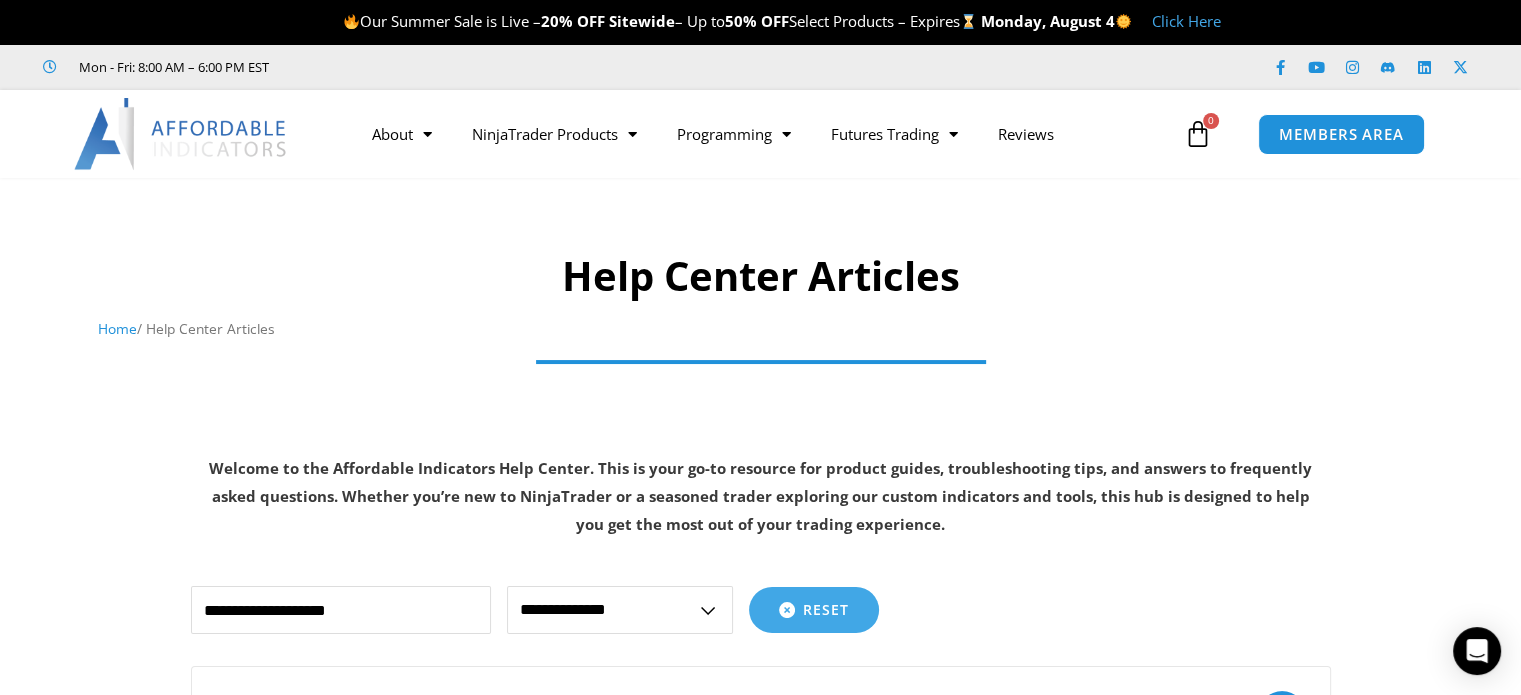 click on "Home" at bounding box center (117, 328) 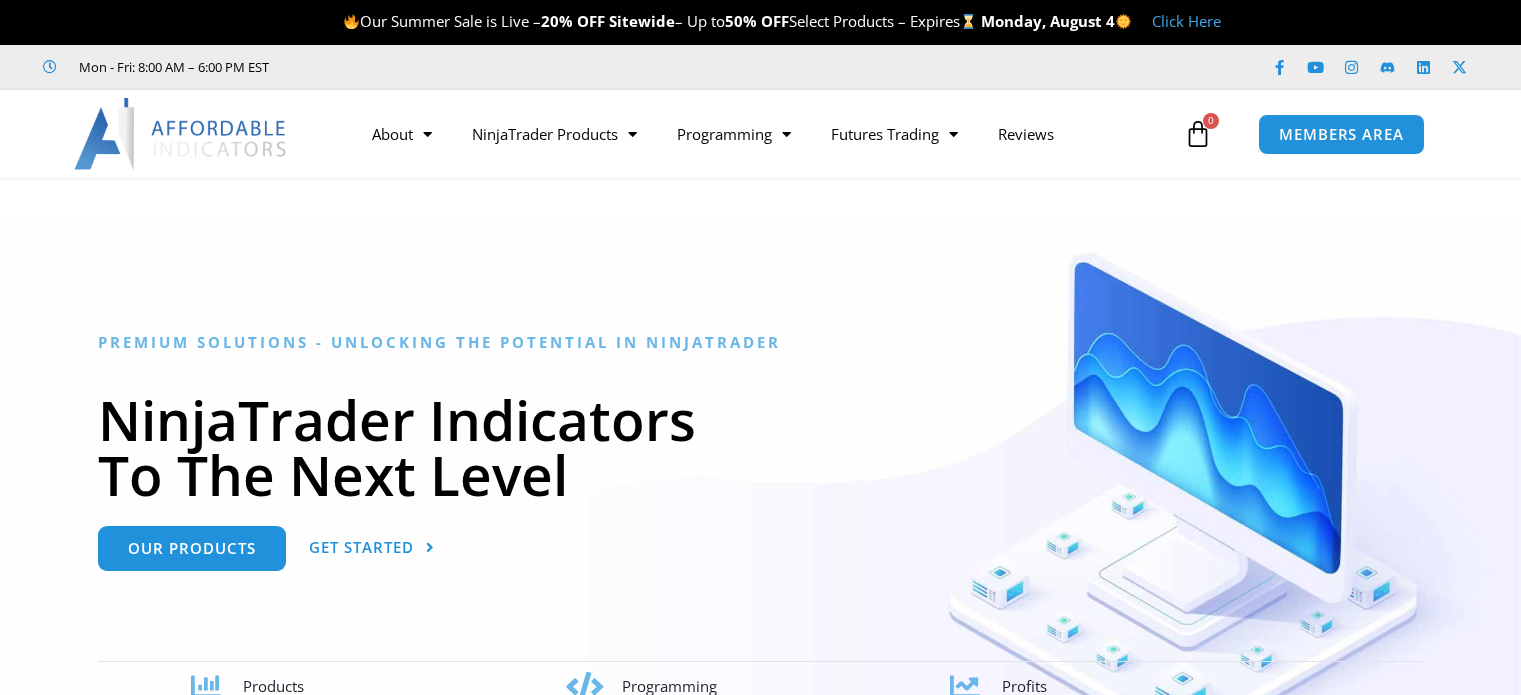 scroll, scrollTop: 0, scrollLeft: 0, axis: both 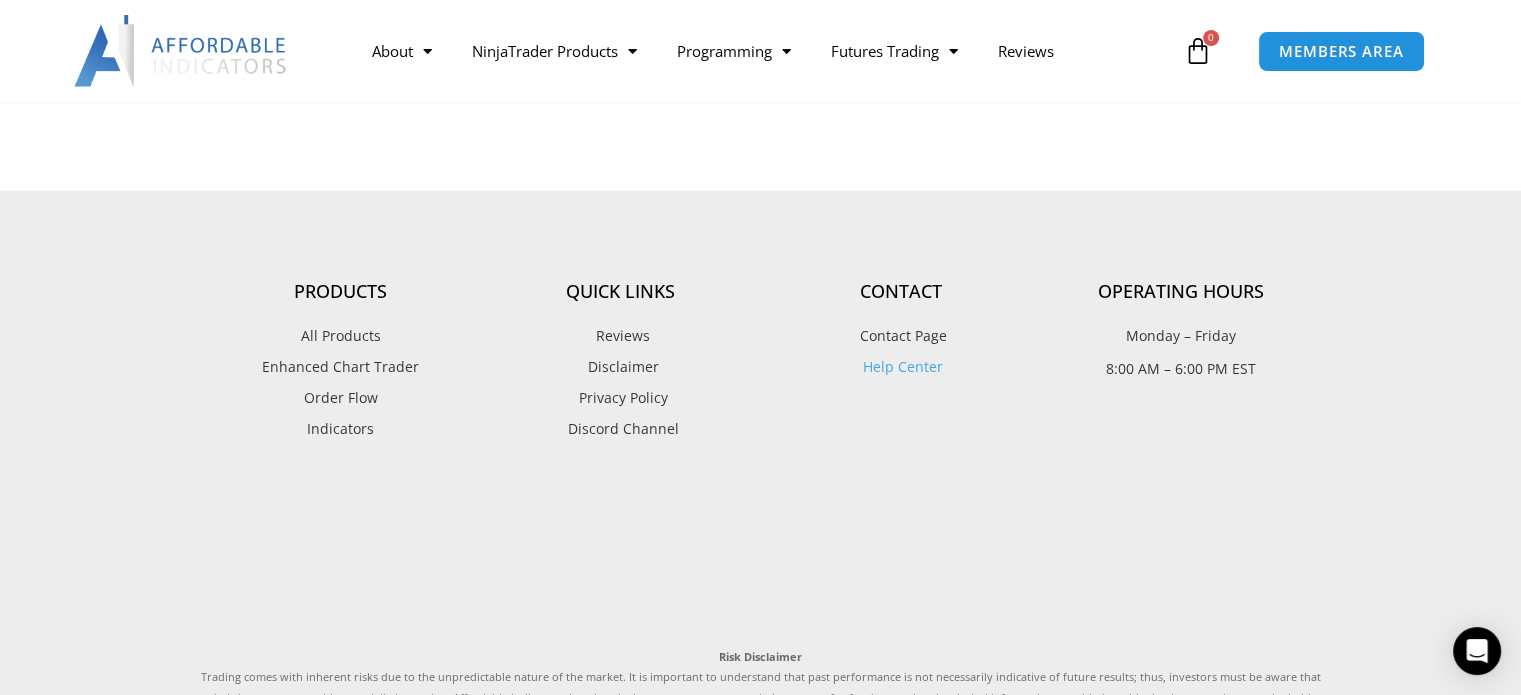 click on "Help Center" at bounding box center (900, 367) 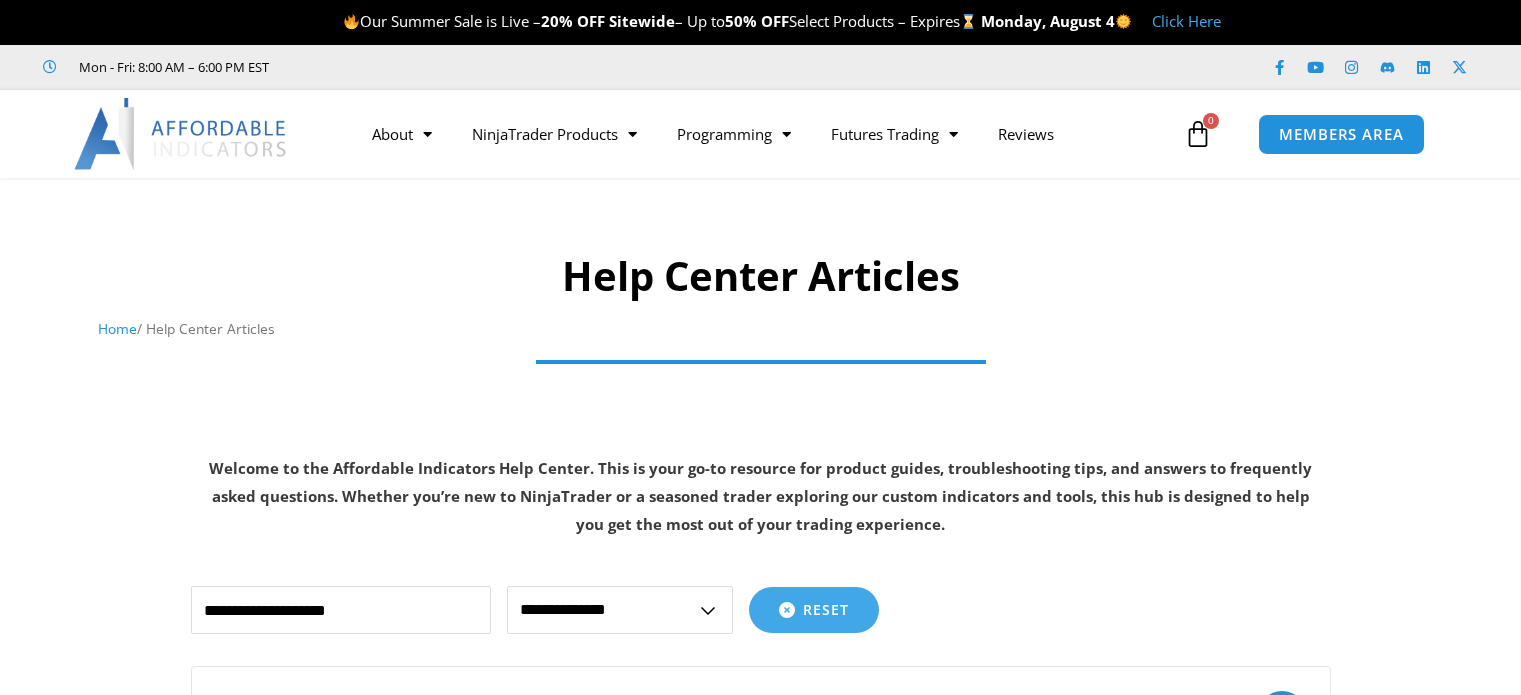 scroll, scrollTop: 0, scrollLeft: 0, axis: both 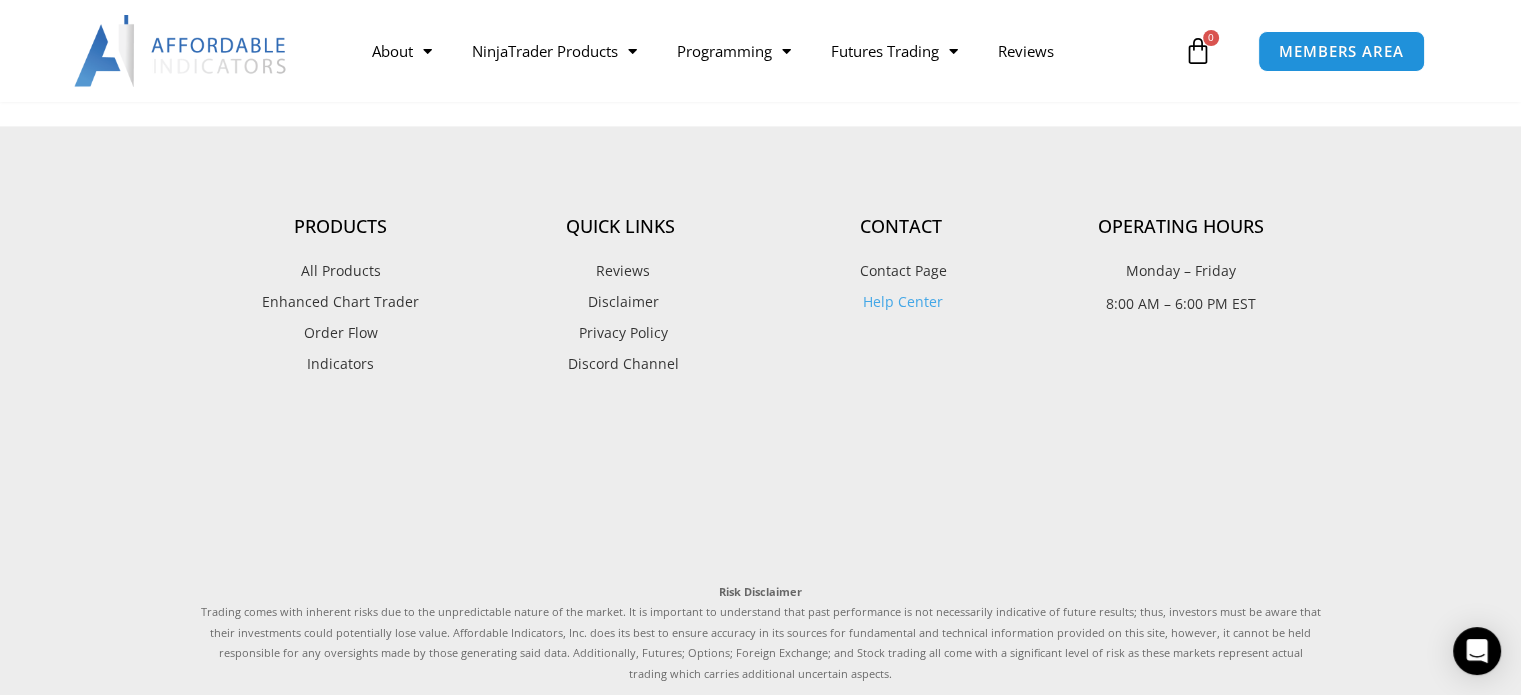 click on "Contact Page" at bounding box center [901, 271] 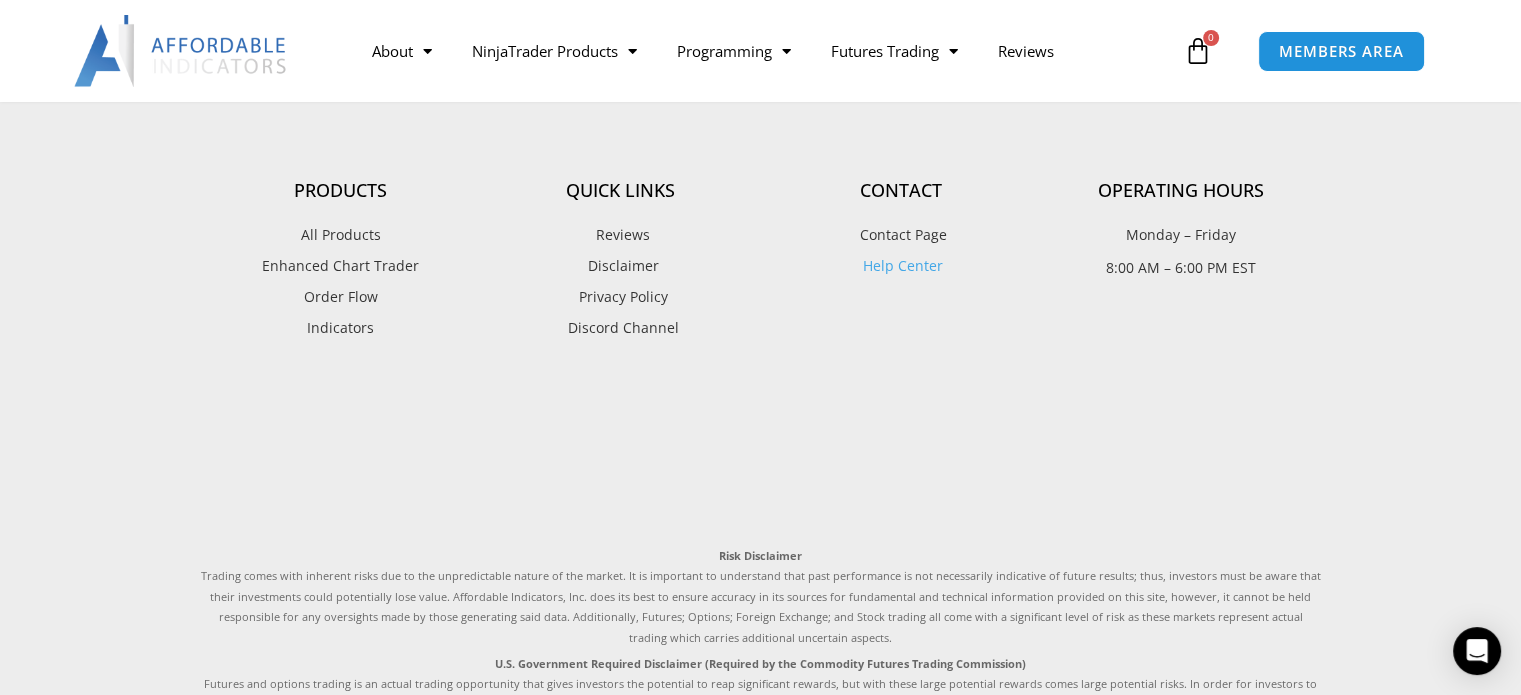 scroll, scrollTop: 2866, scrollLeft: 0, axis: vertical 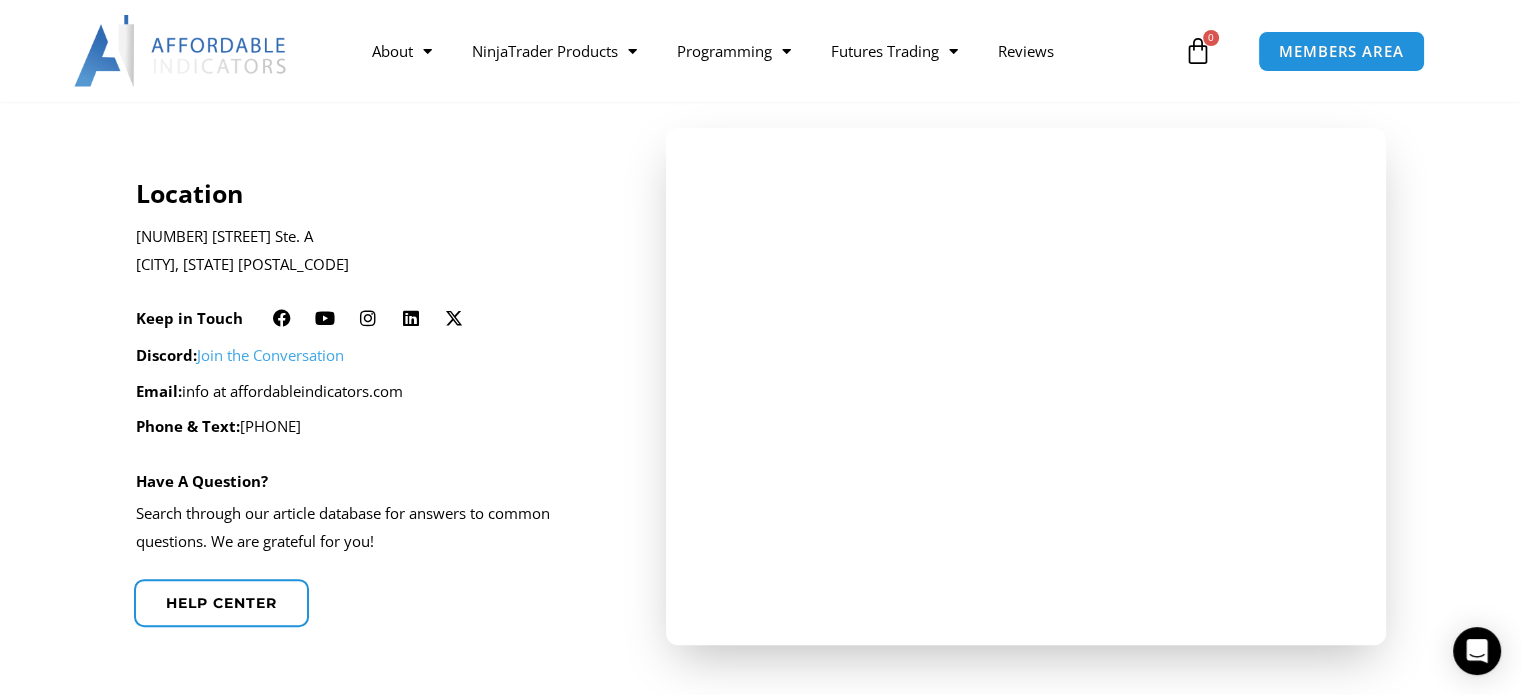 click on "Join the Conversation" at bounding box center [270, 355] 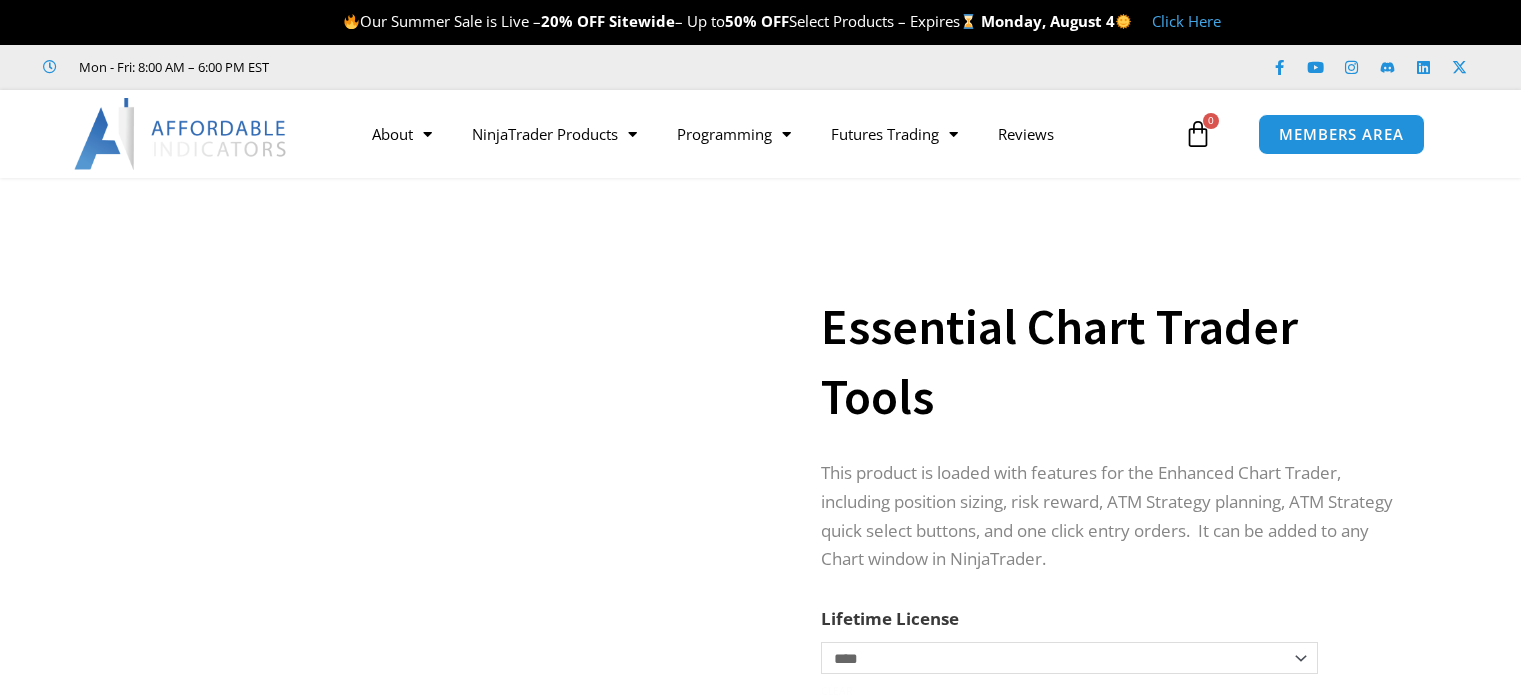 scroll, scrollTop: 0, scrollLeft: 0, axis: both 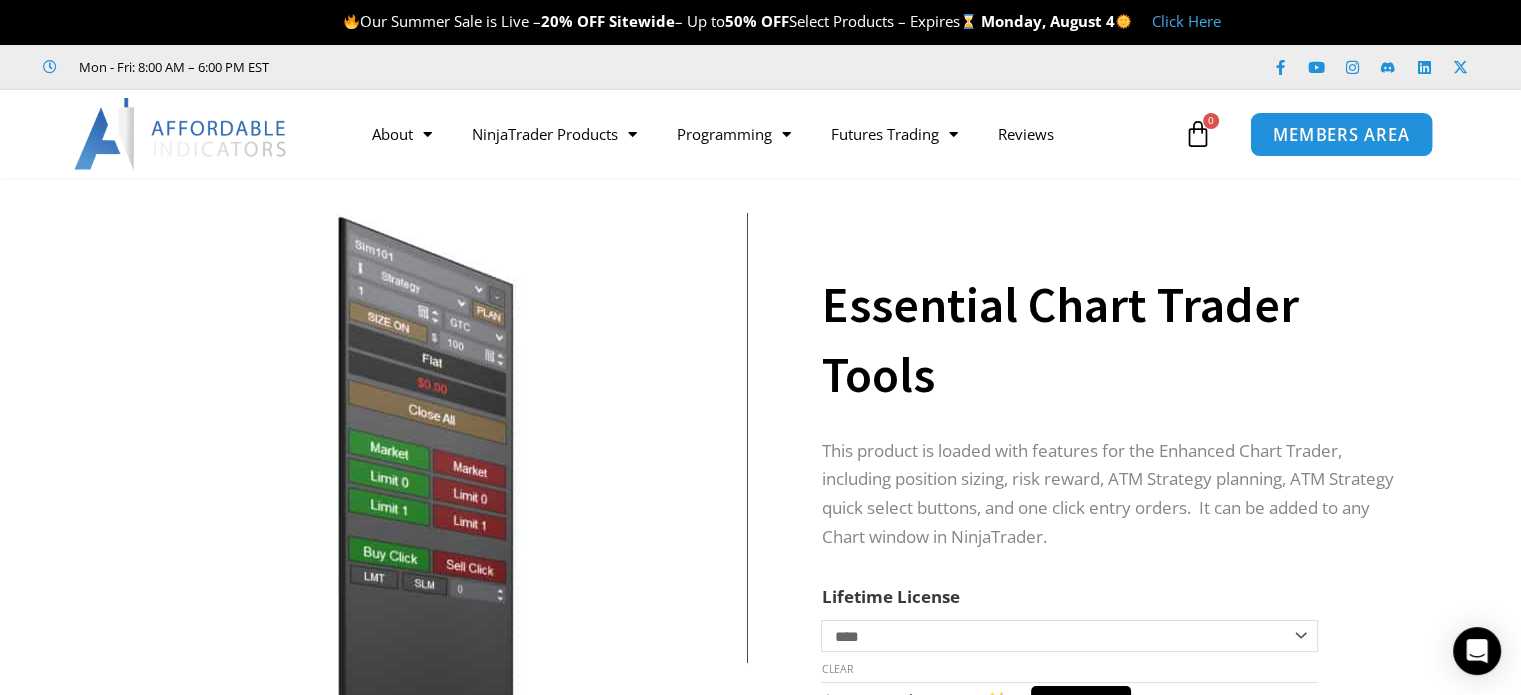 click on "MEMBERS AREA" at bounding box center (1341, 134) 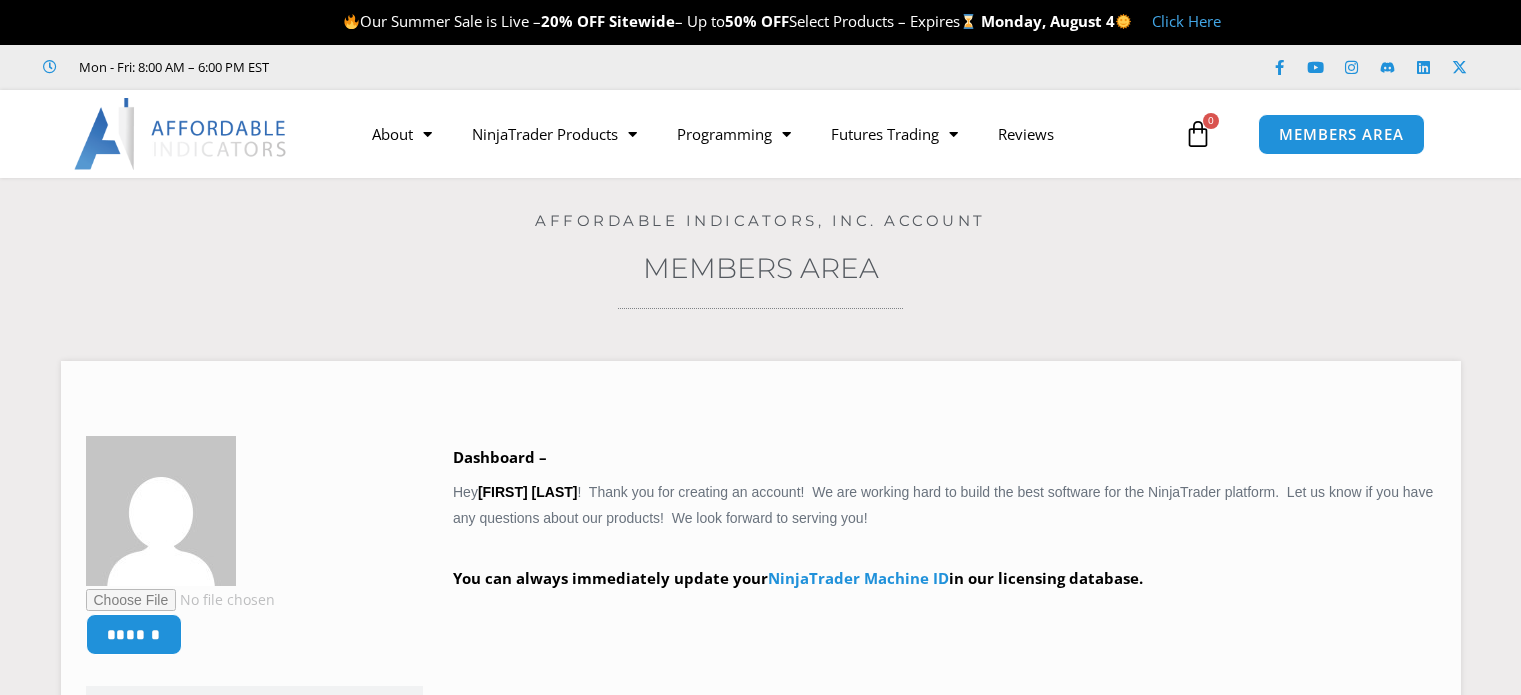 scroll, scrollTop: 0, scrollLeft: 0, axis: both 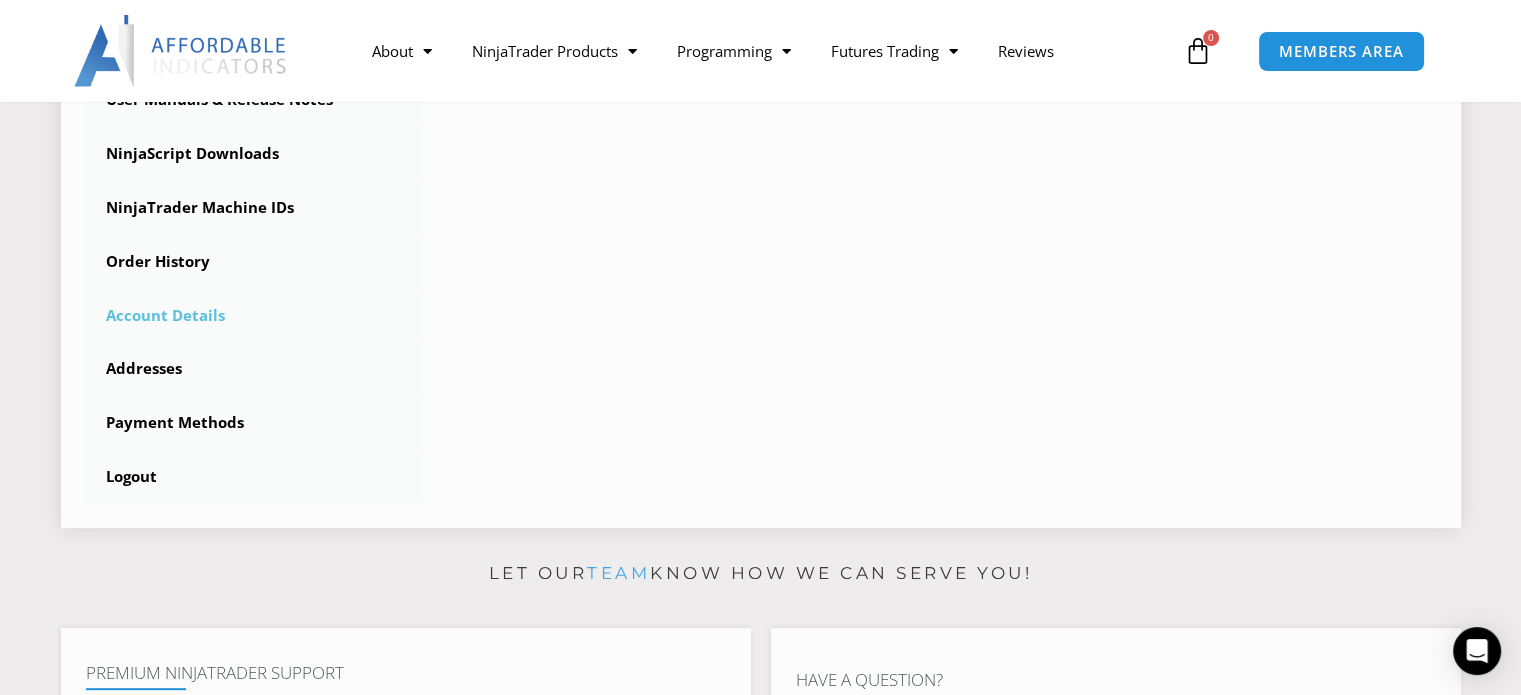 click on "Account Details" at bounding box center [255, 316] 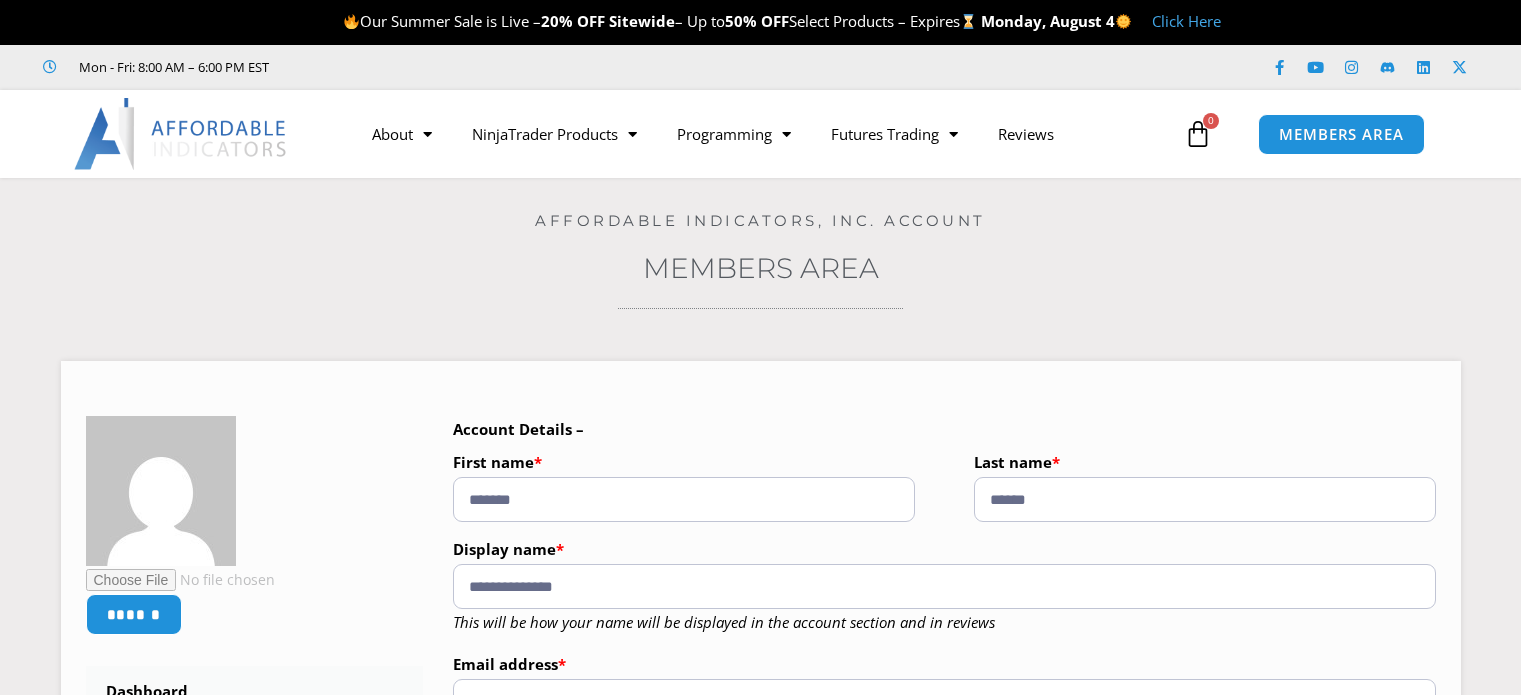 scroll, scrollTop: 0, scrollLeft: 0, axis: both 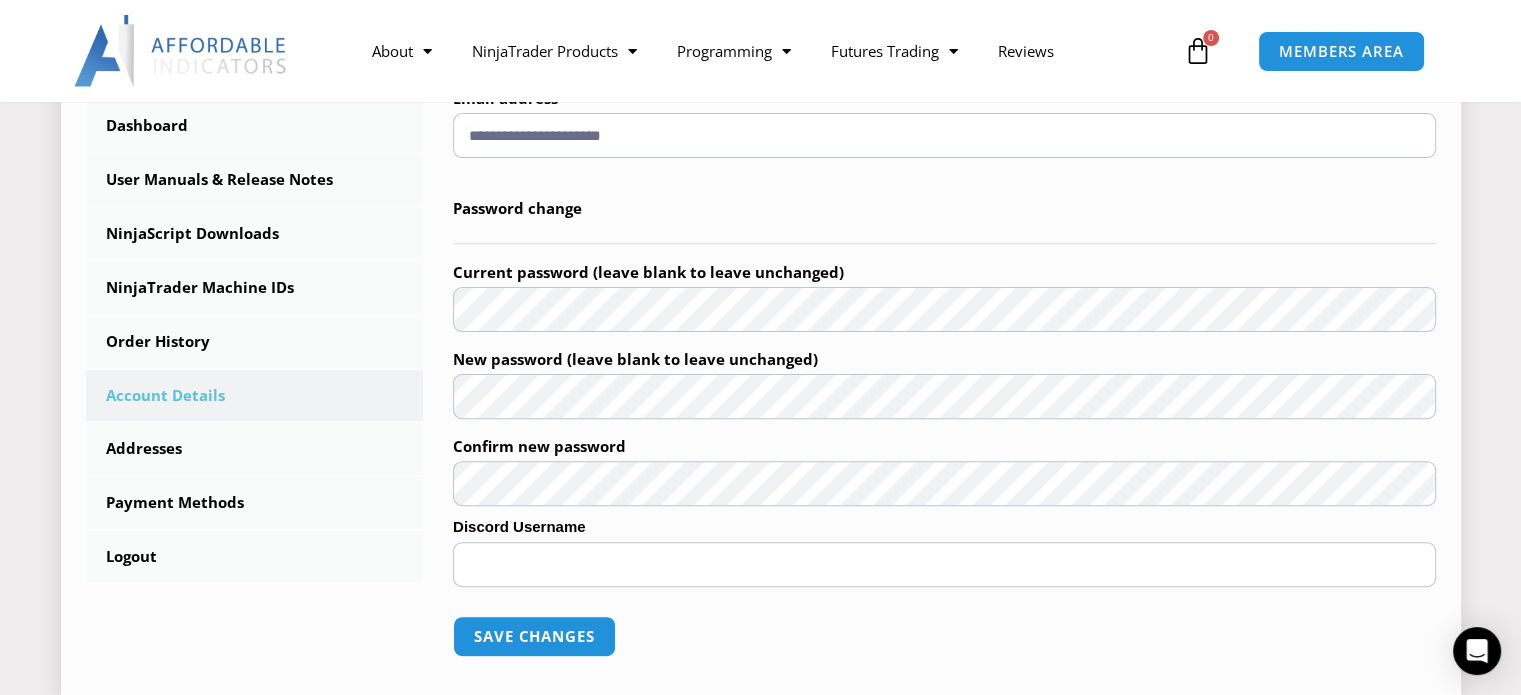 drag, startPoint x: 845, startPoint y: 373, endPoint x: 851, endPoint y: 347, distance: 26.683329 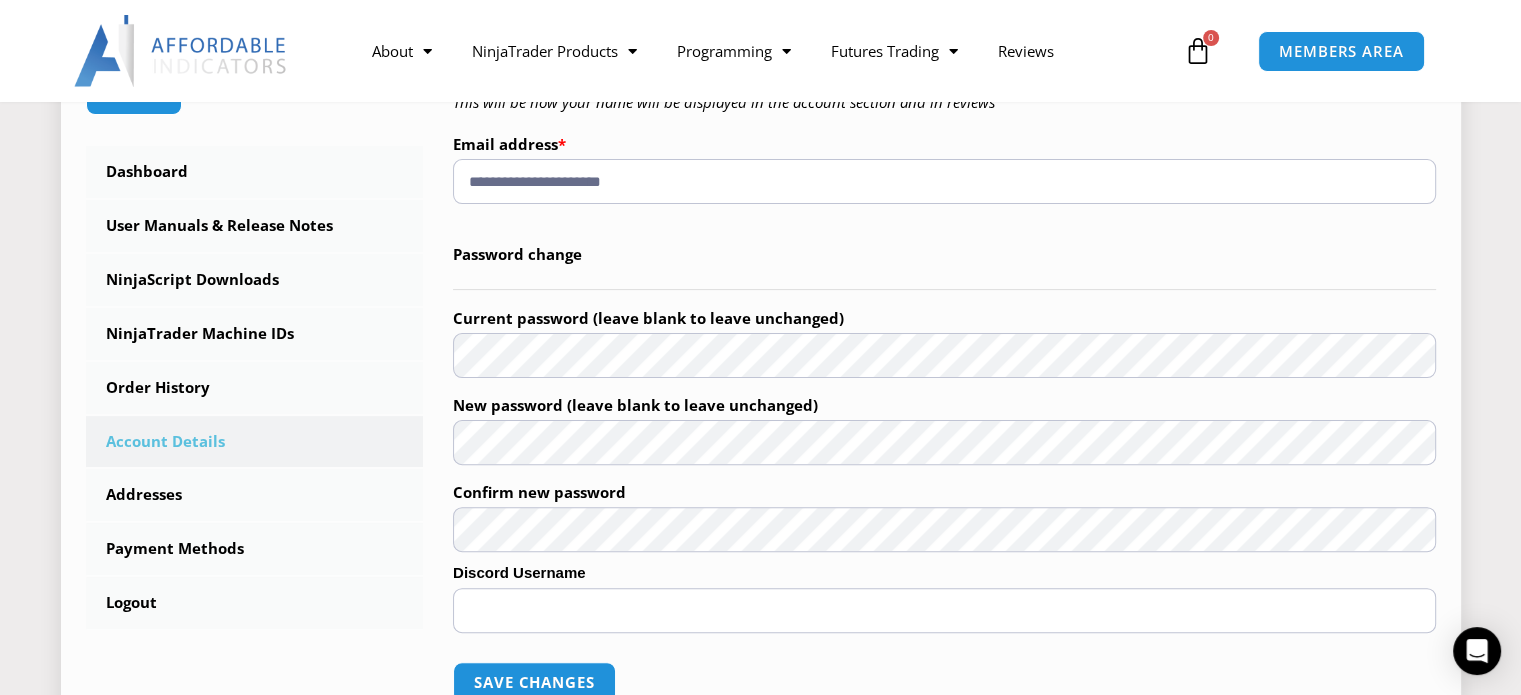 scroll, scrollTop: 533, scrollLeft: 0, axis: vertical 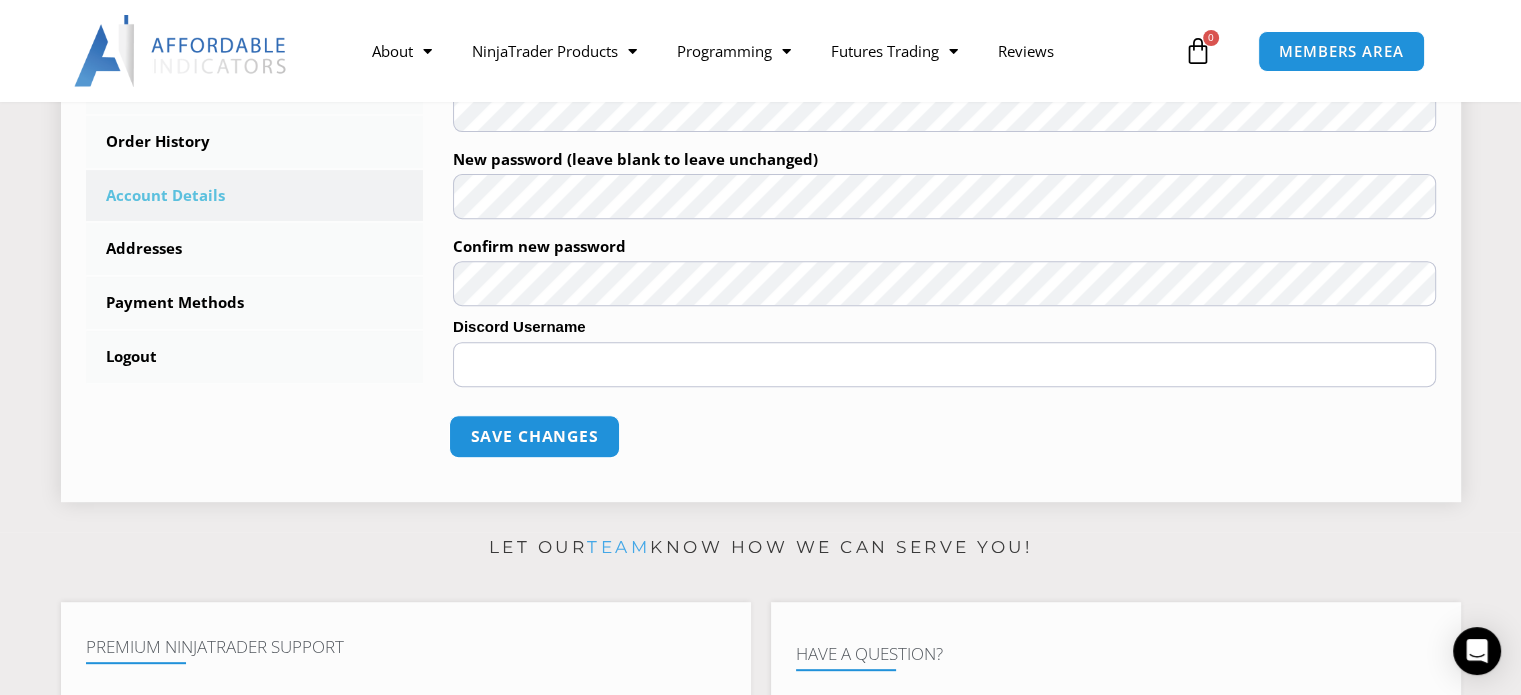 click on "Save changes" at bounding box center [534, 436] 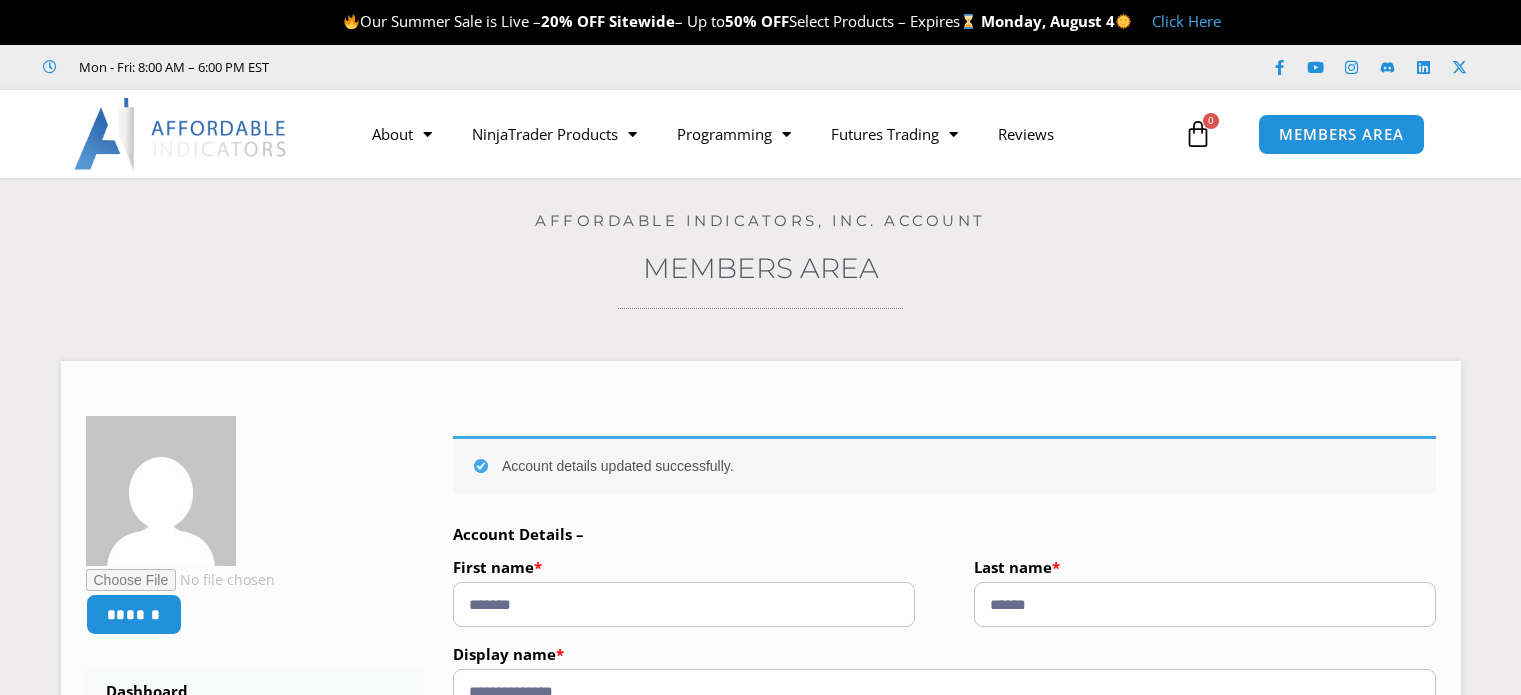 scroll, scrollTop: 0, scrollLeft: 0, axis: both 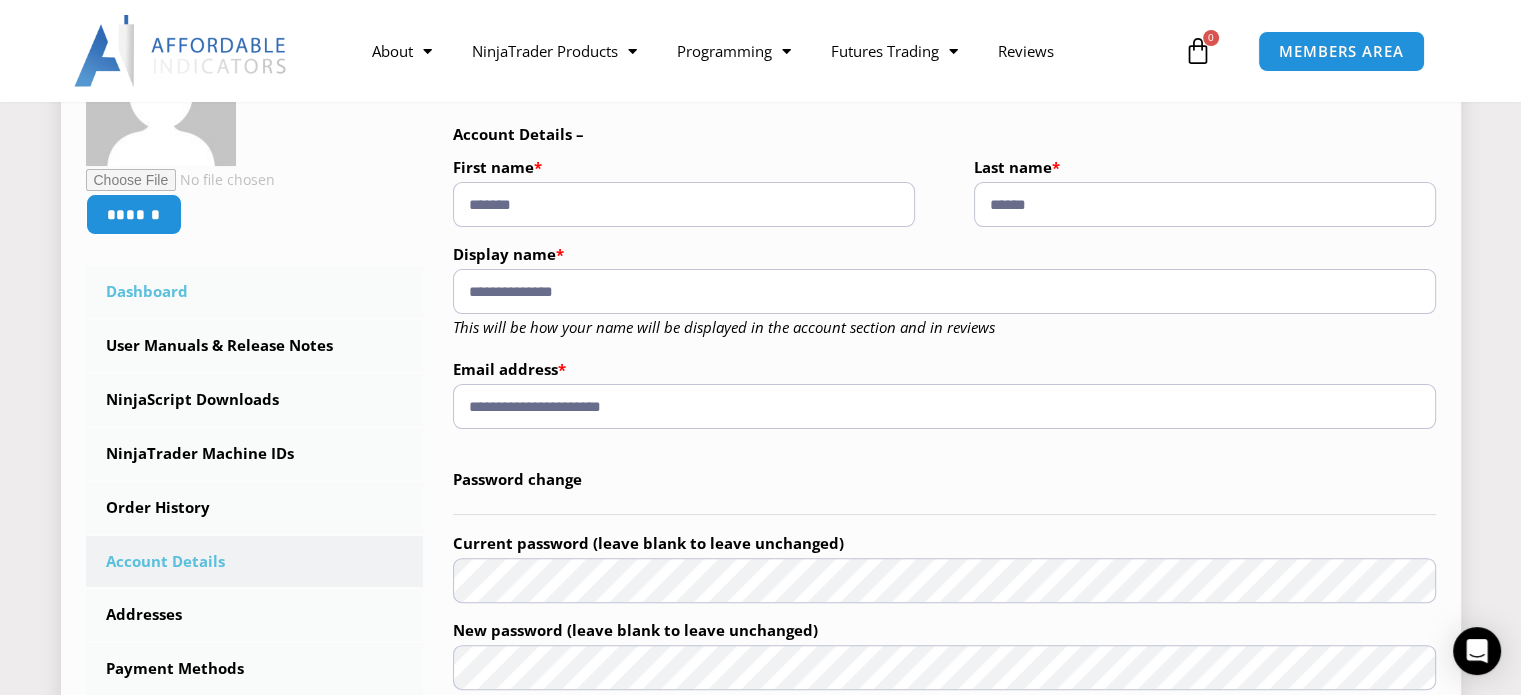 click on "Dashboard" at bounding box center [255, 292] 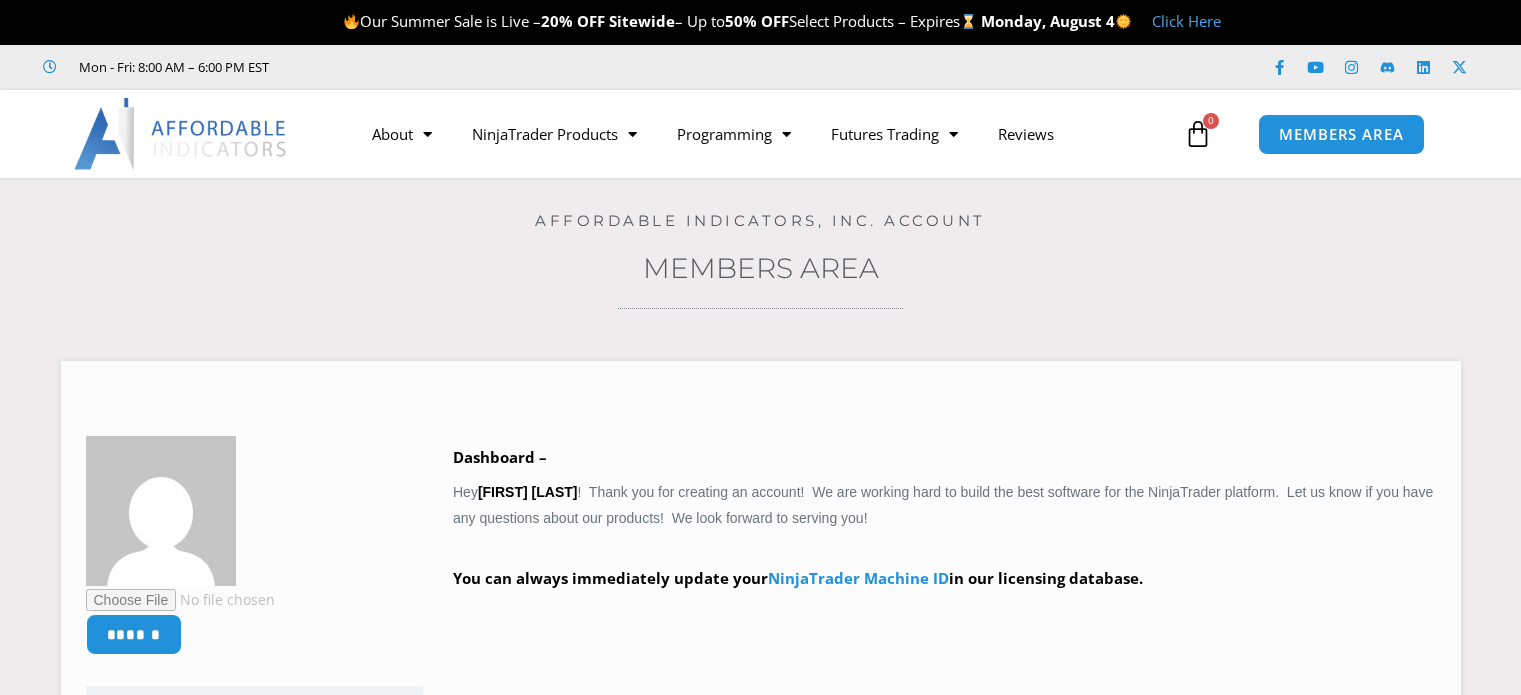 scroll, scrollTop: 0, scrollLeft: 0, axis: both 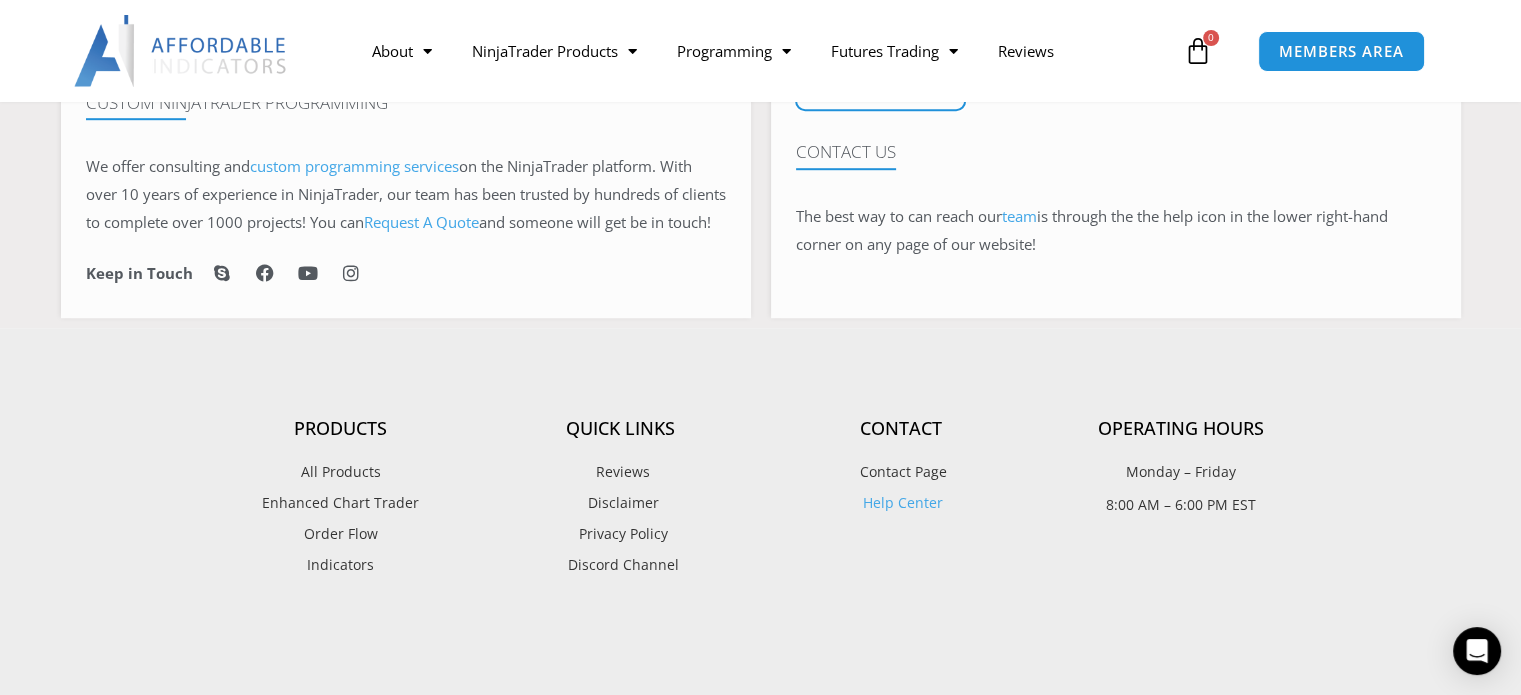 click on "Discord Channel" at bounding box center (621, 565) 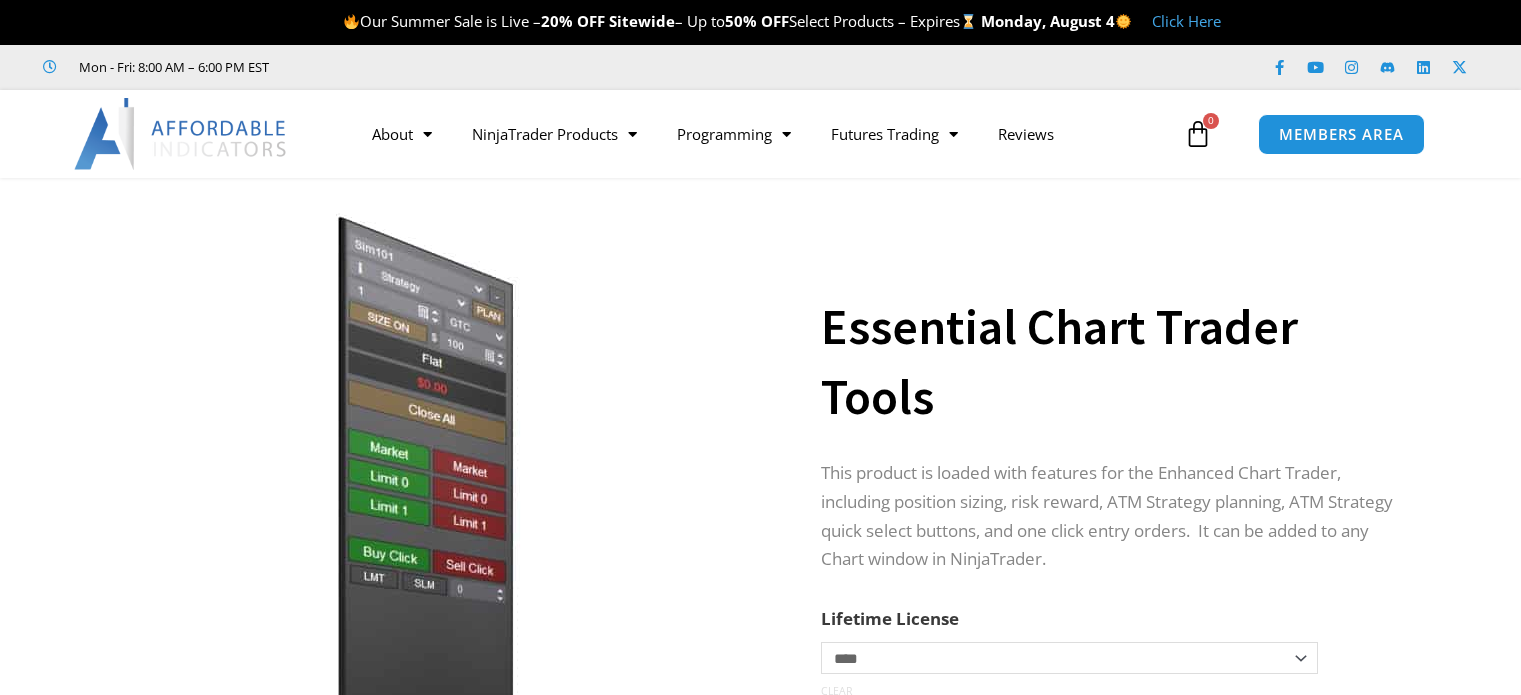 scroll, scrollTop: 0, scrollLeft: 0, axis: both 